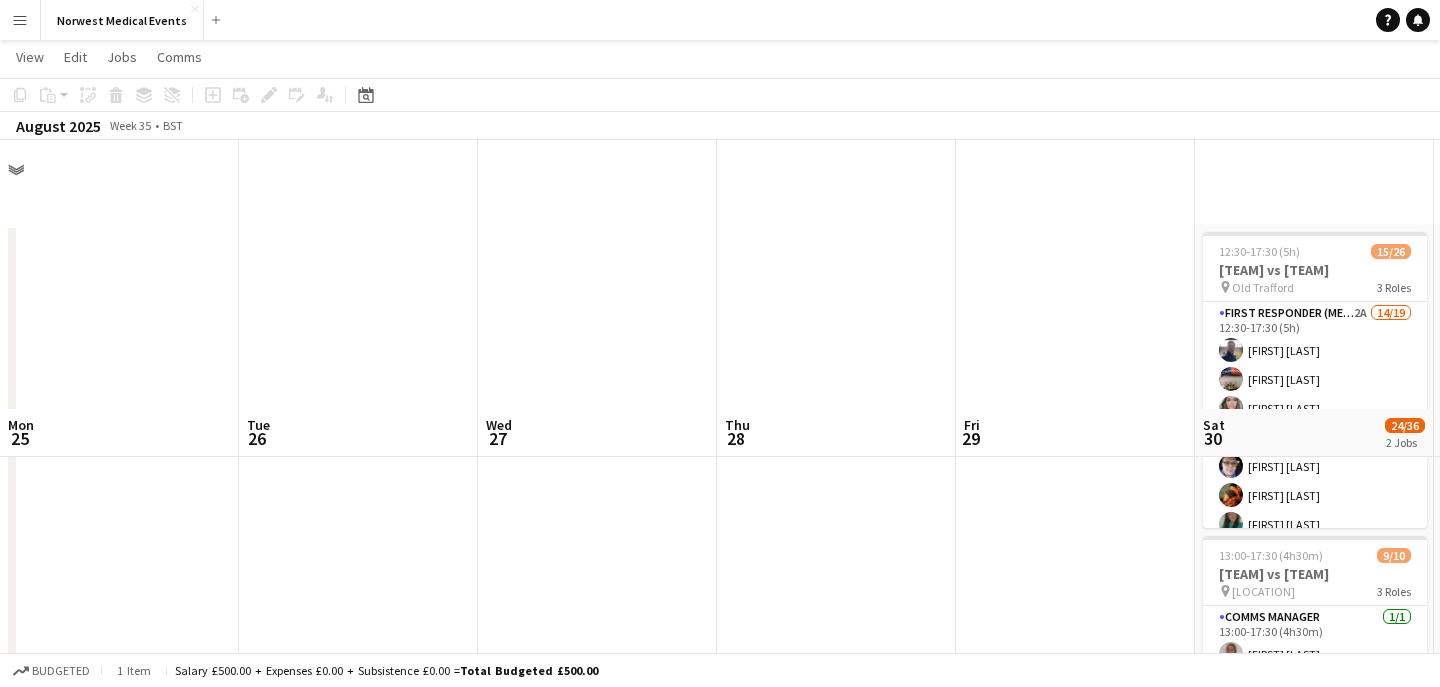 scroll, scrollTop: 269, scrollLeft: 0, axis: vertical 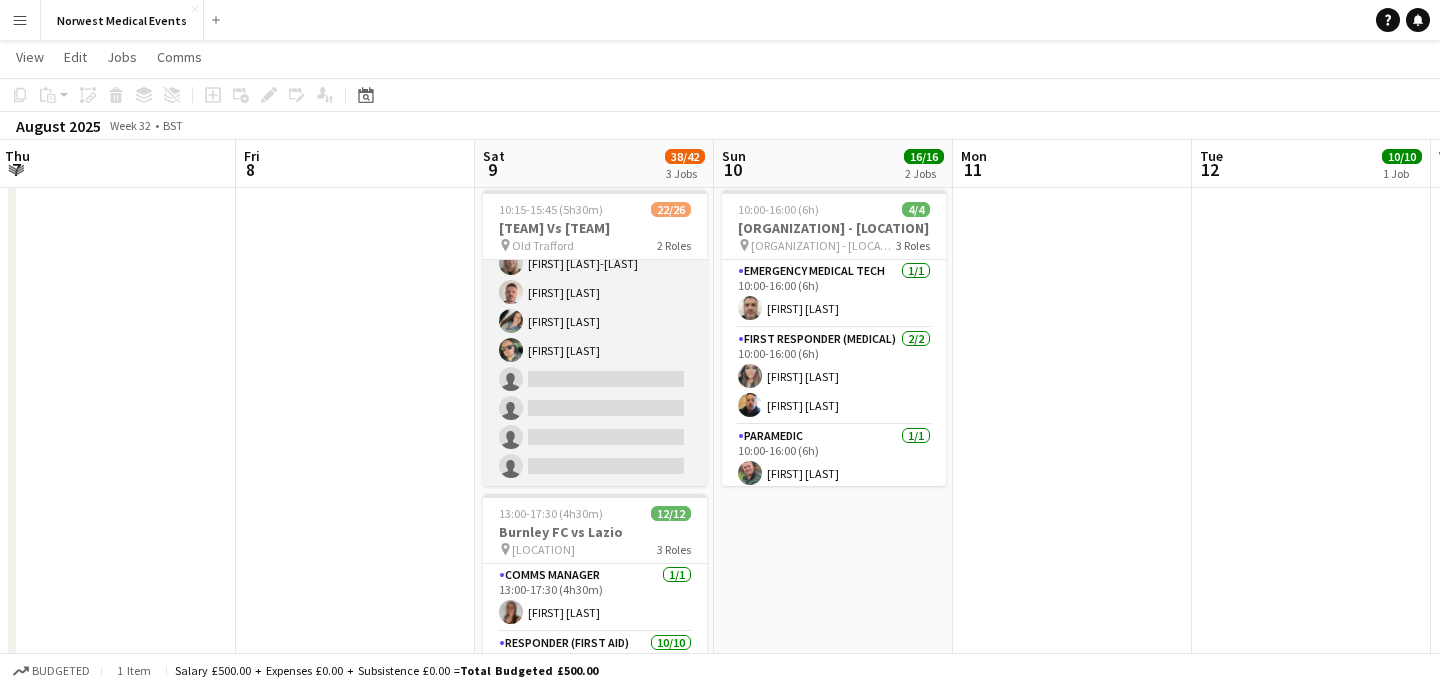 click on "First Responder (Medical)    20/24   10:15-15:45 (5h30m)
[FIRST] [LAST] [FIRST] [LAST] [FIRST] [LAST] [FIRST] [LAST] [FIRST] [LAST] [FIRST] [LAST] [FIRST] [LAST] [FIRST] [LAST] [FIRST] [LAST] [FIRST] [LAST] [FIRST] [LAST] [FIRST] [LAST] [FIRST] [LAST] [FIRST] [LAST] [FIRST] [LAST] [FIRST] [LAST] [FIRST] [LAST] [FIRST] [LAST] [FIRST] [LAST] [FIRST] [LAST]
single-neutral-actions
single-neutral-actions
single-neutral-actions
single-neutral-actions" at bounding box center [595, 118] 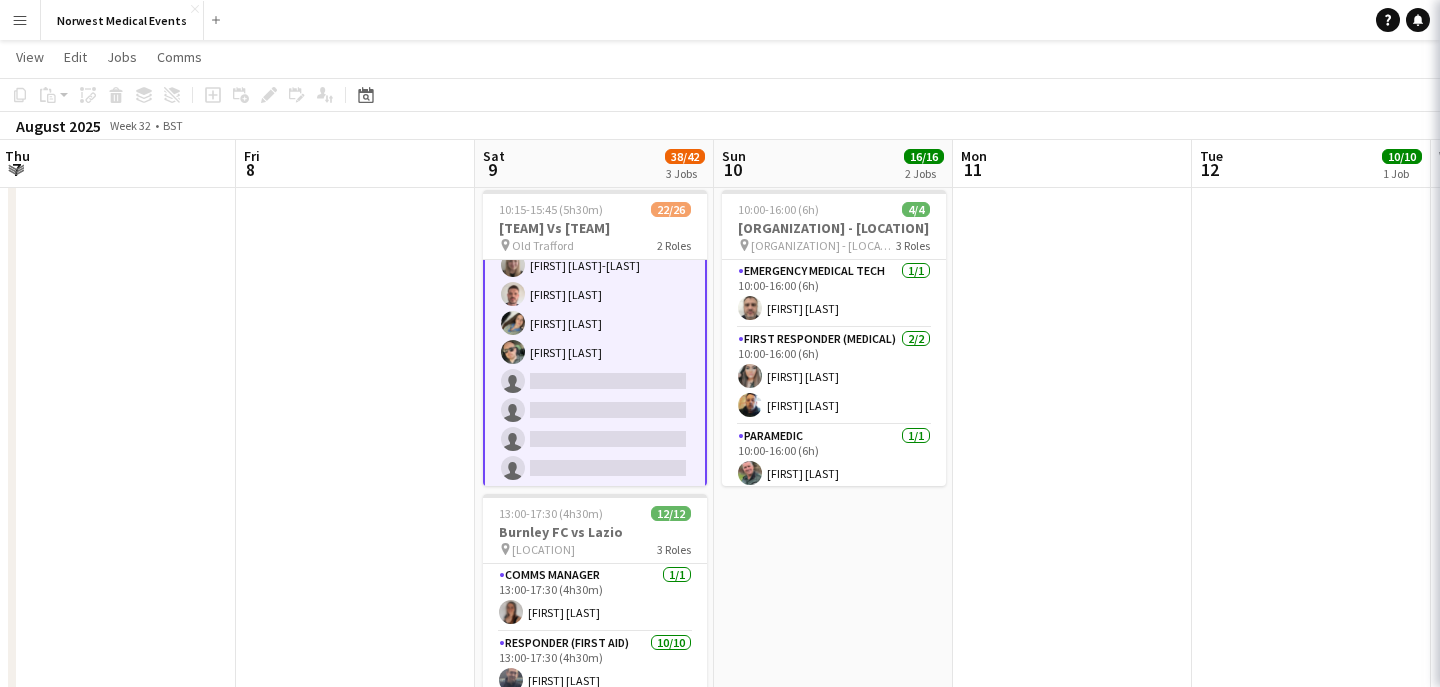 scroll, scrollTop: 608, scrollLeft: 0, axis: vertical 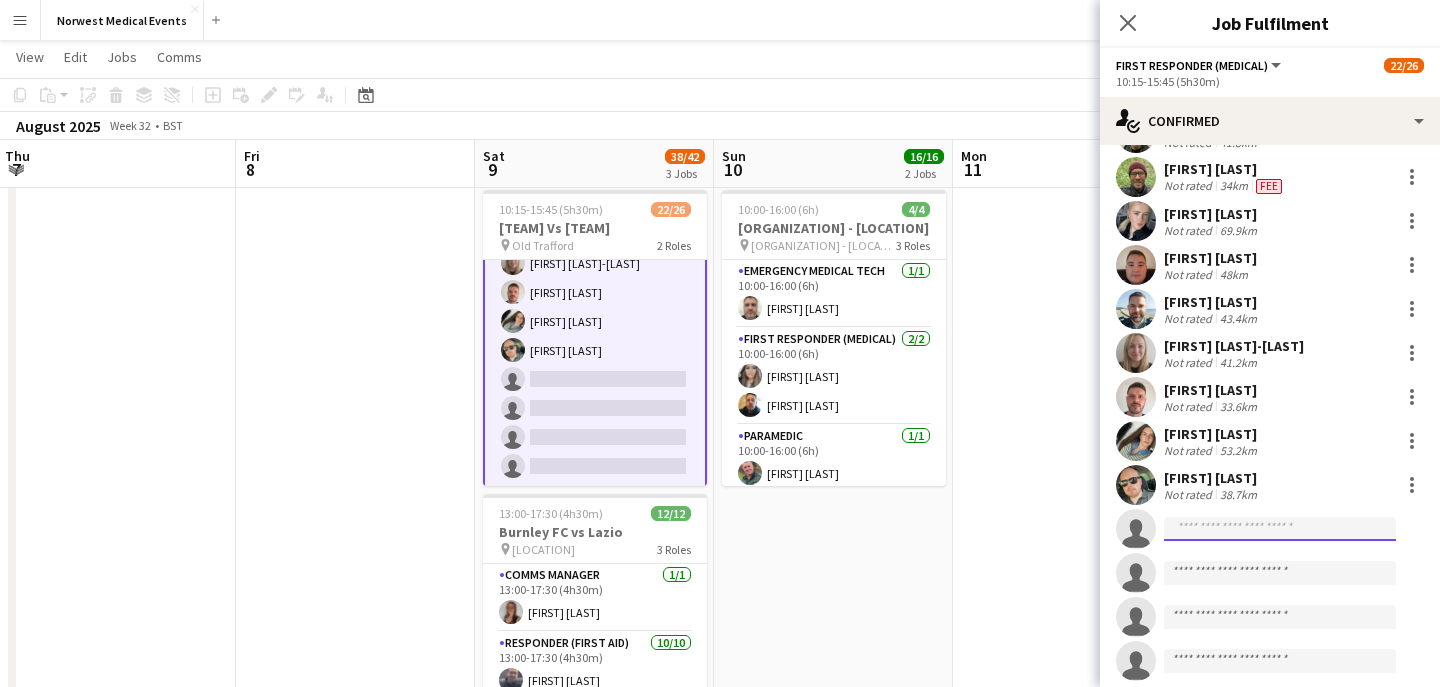 click 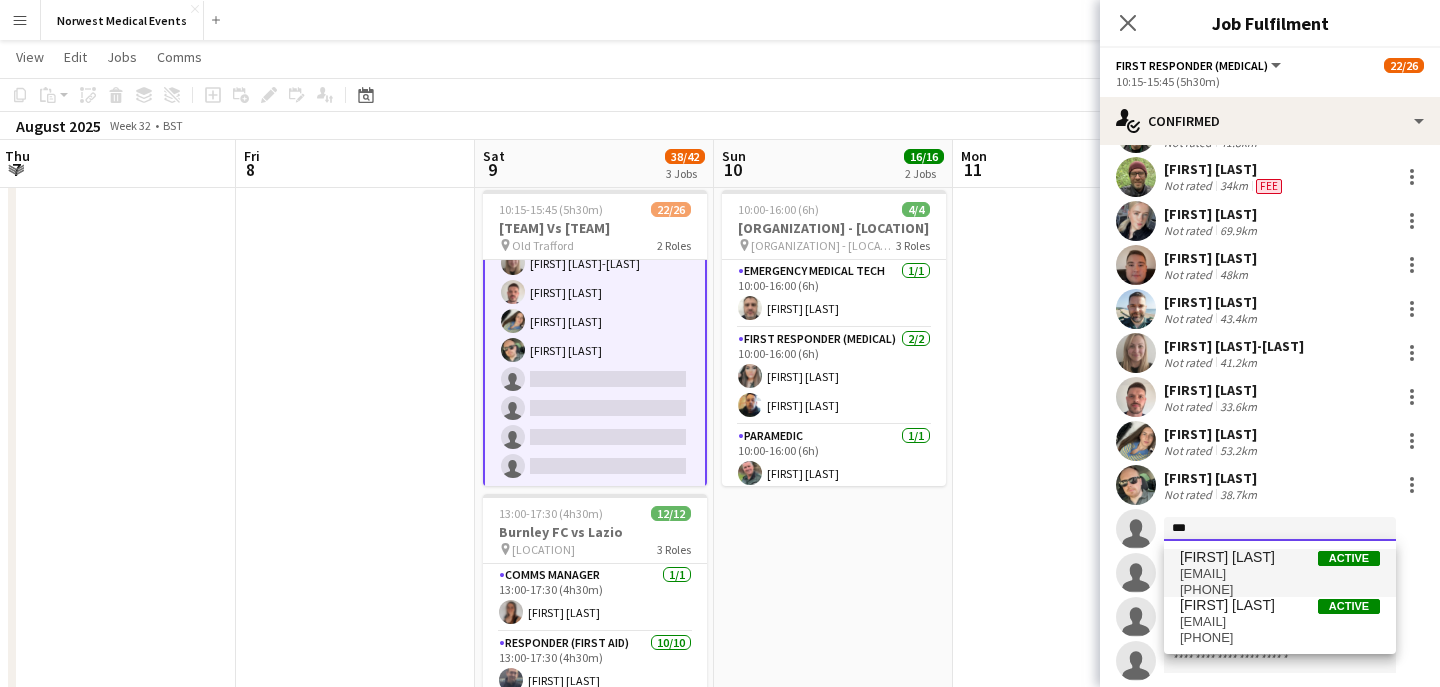 type on "***" 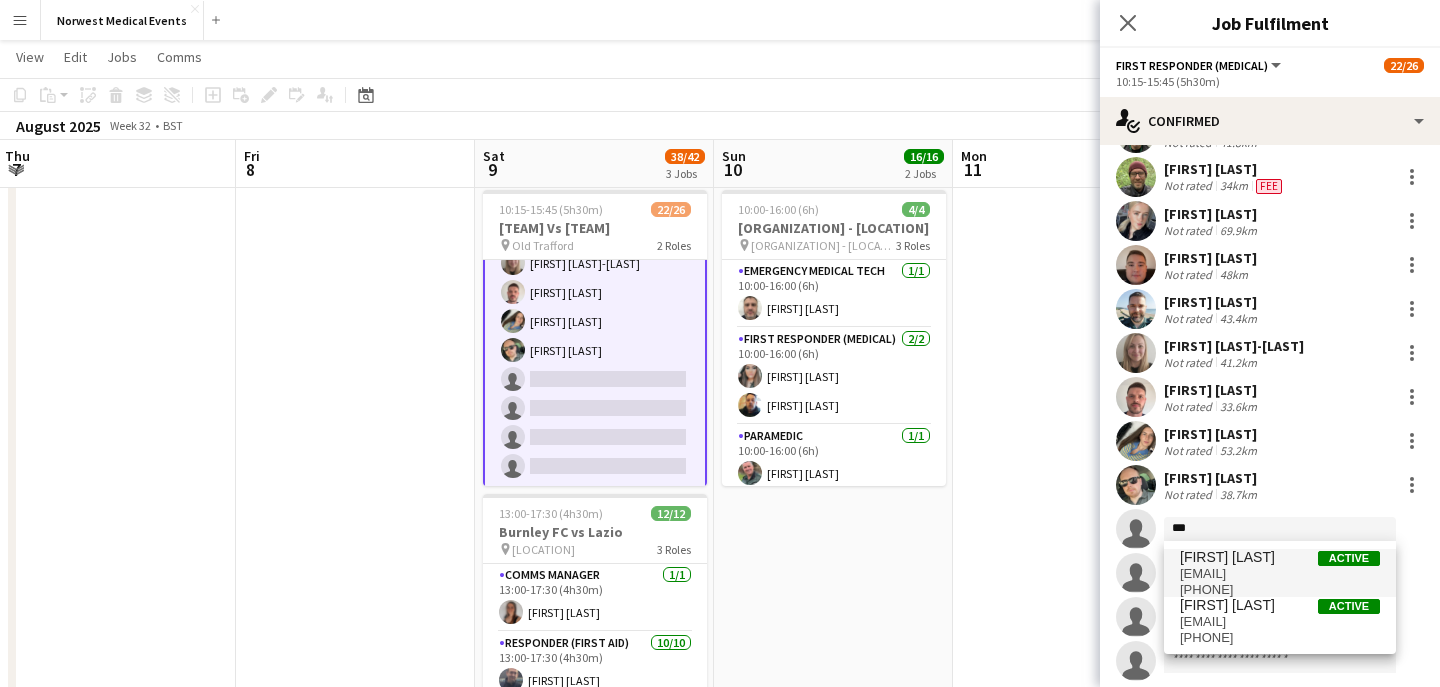 click on "[FIRST] [LAST]" at bounding box center [1227, 557] 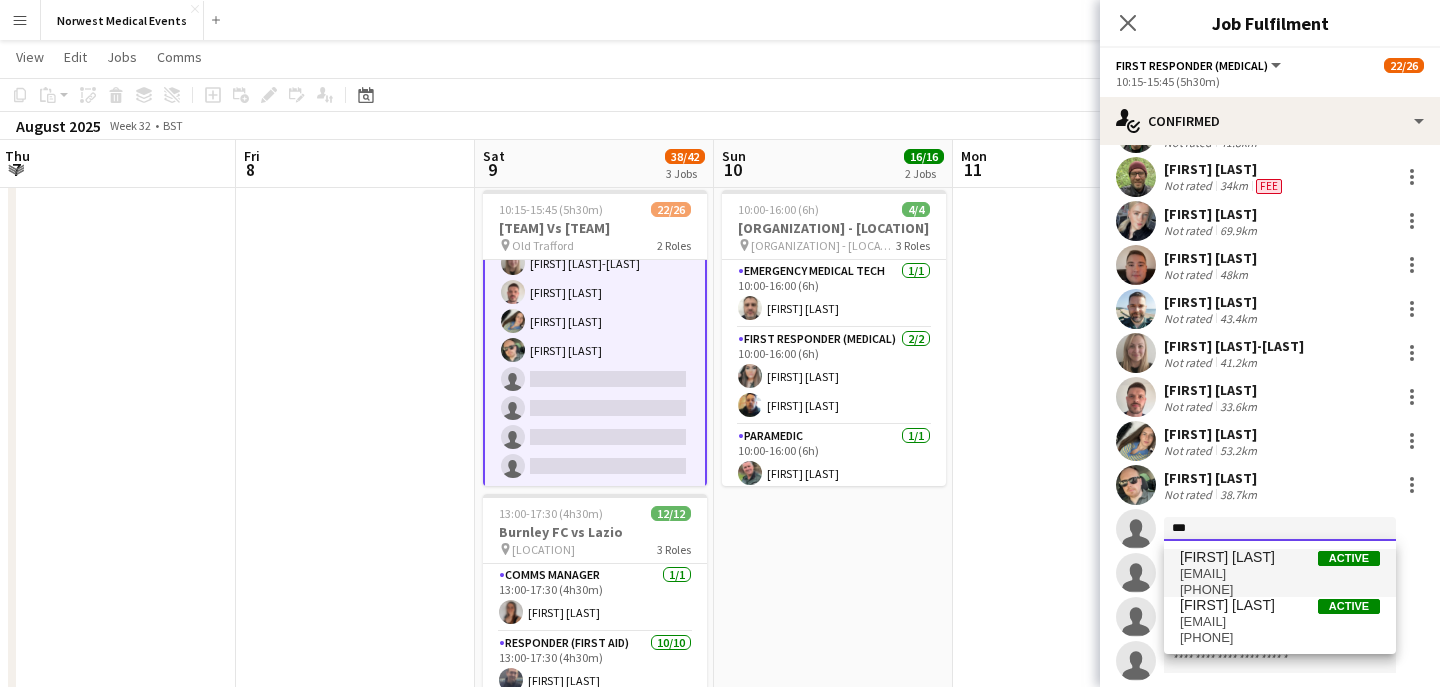 type 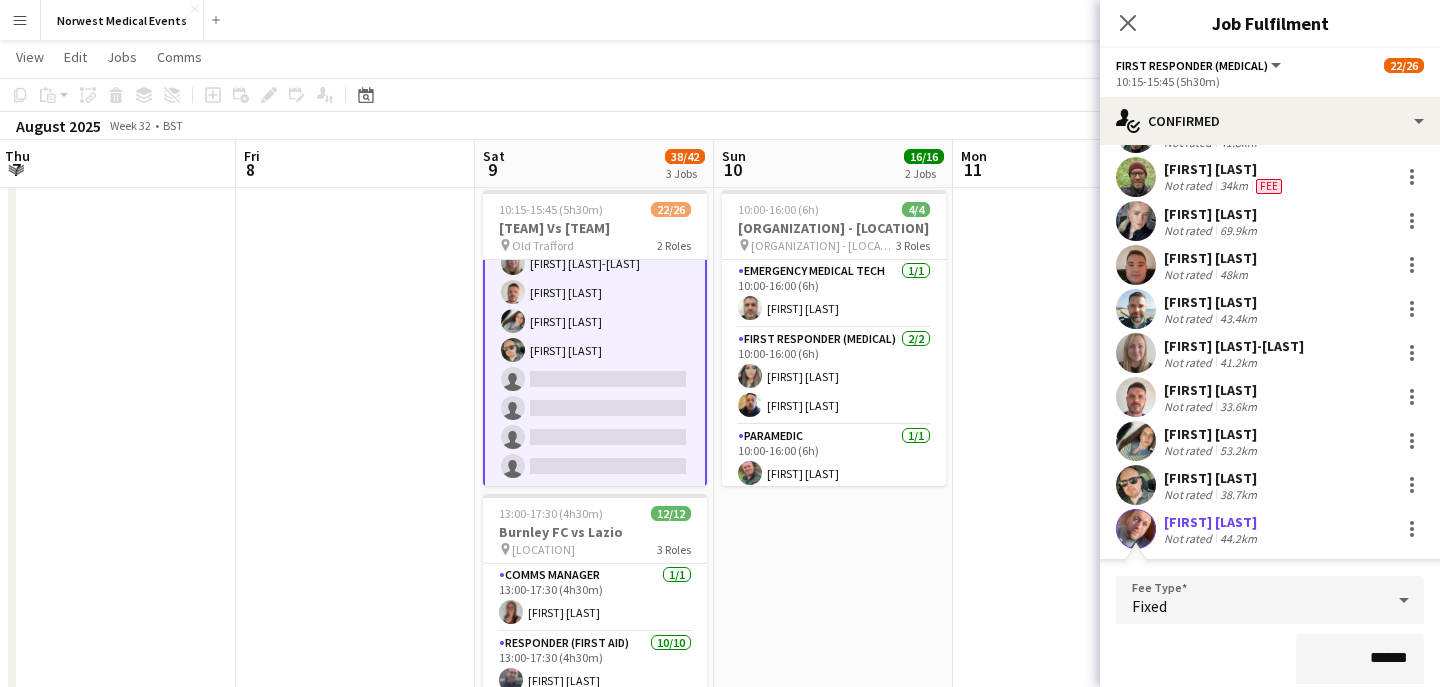 scroll, scrollTop: 741, scrollLeft: 0, axis: vertical 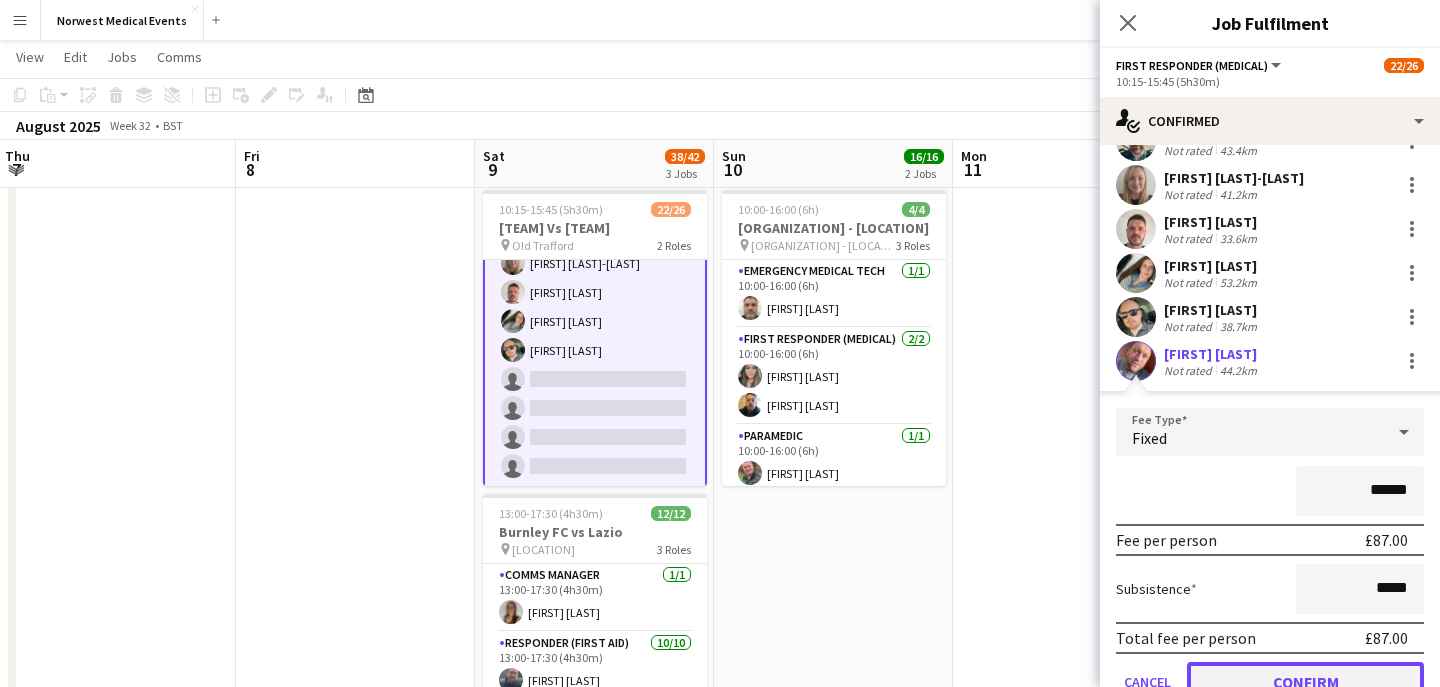 click on "Confirm" at bounding box center (1305, 682) 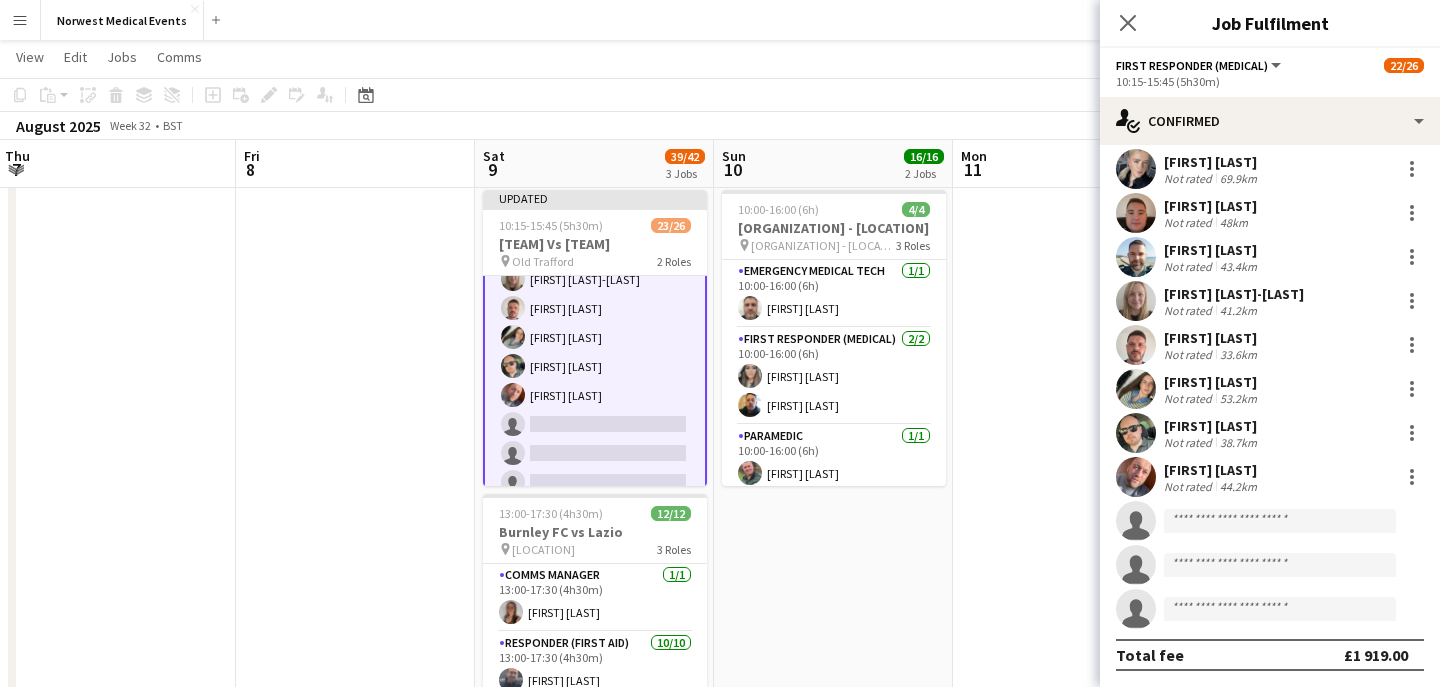 scroll, scrollTop: 625, scrollLeft: 0, axis: vertical 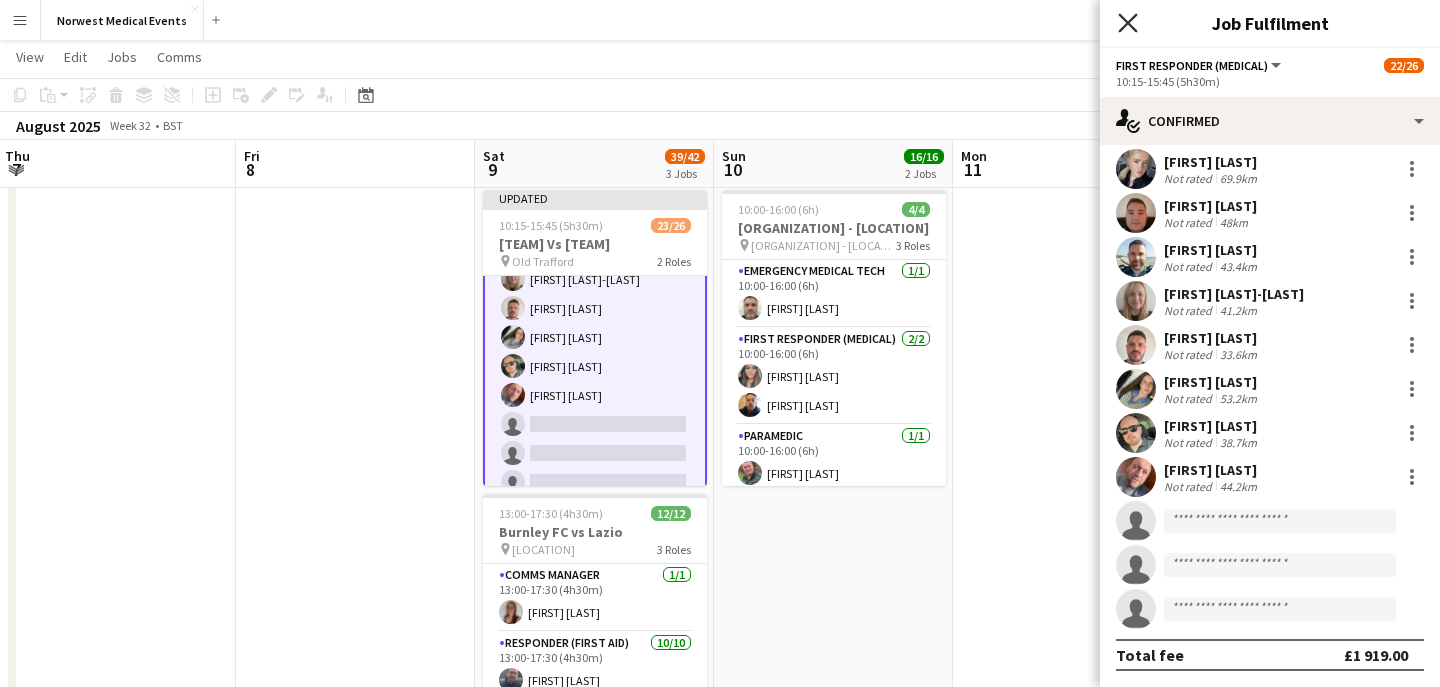 click on "Close pop-in" 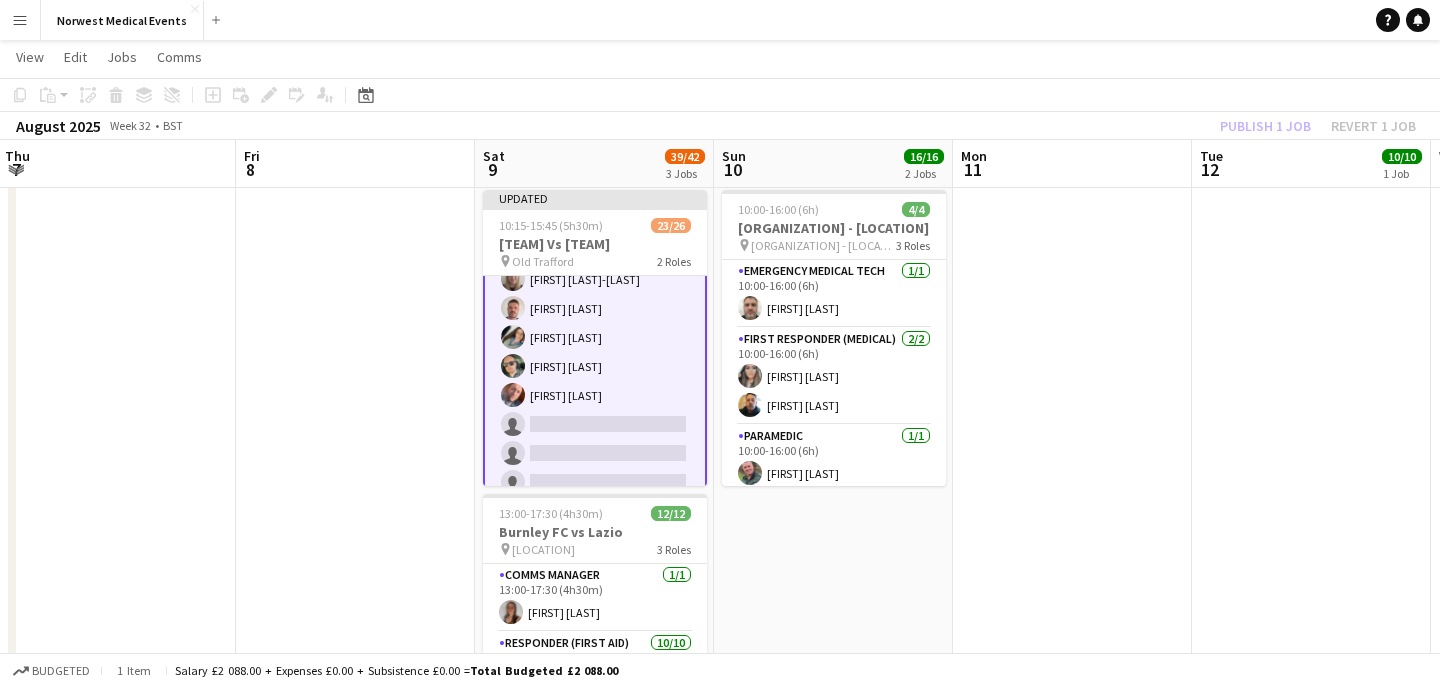 click on "Publish 1 job   Revert 1 job" 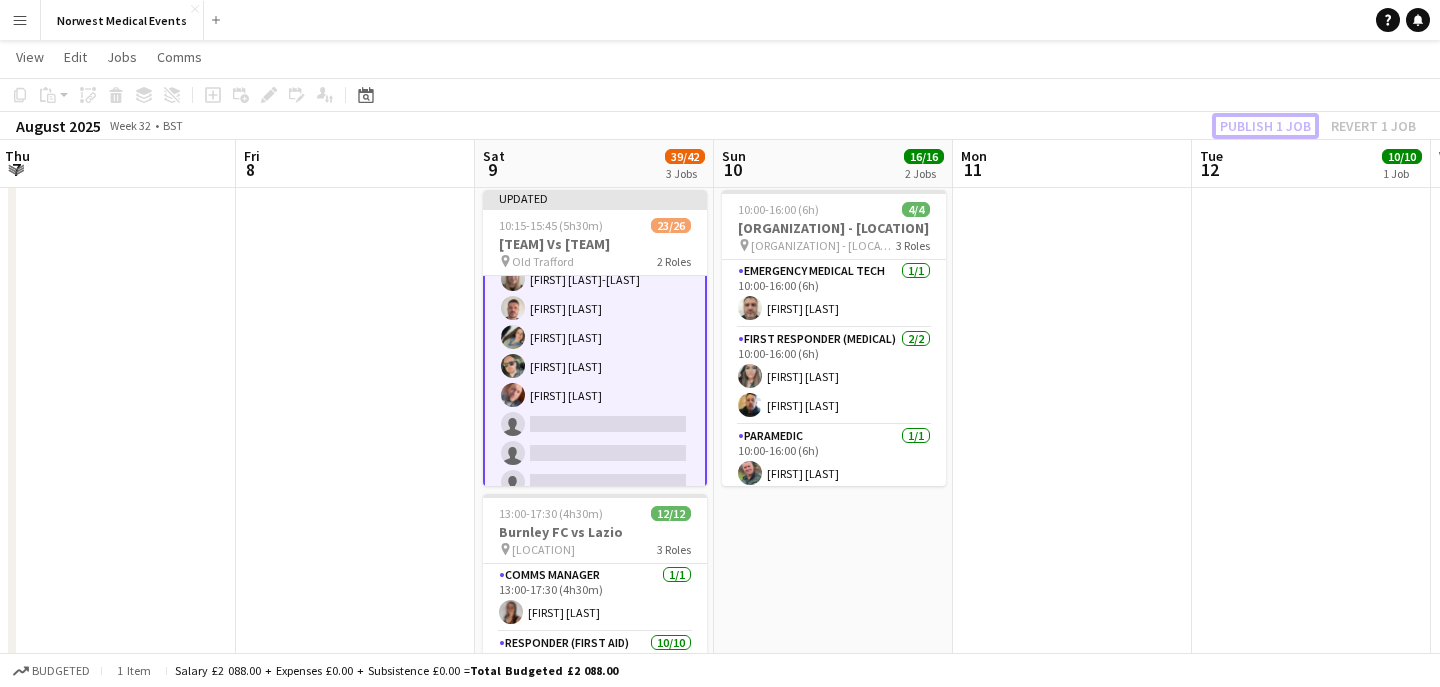 scroll, scrollTop: 606, scrollLeft: 0, axis: vertical 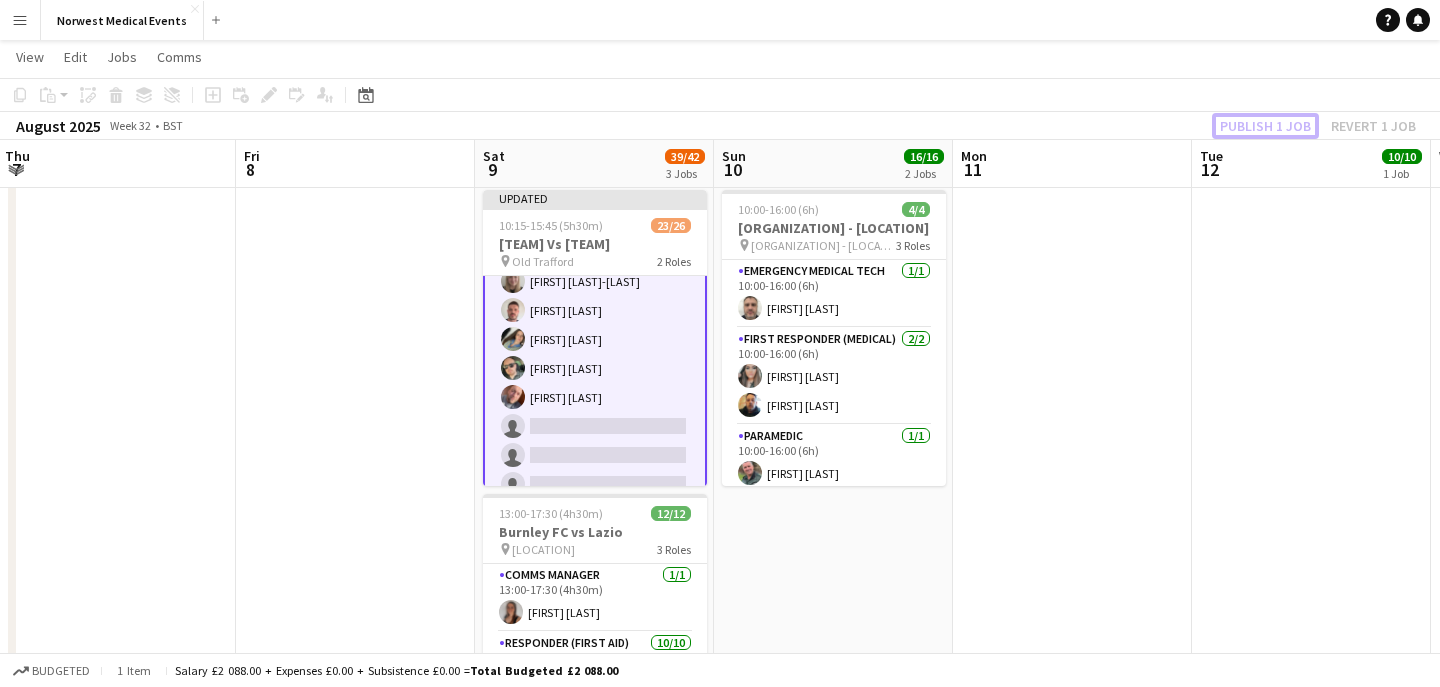 click on "Publish 1 job" 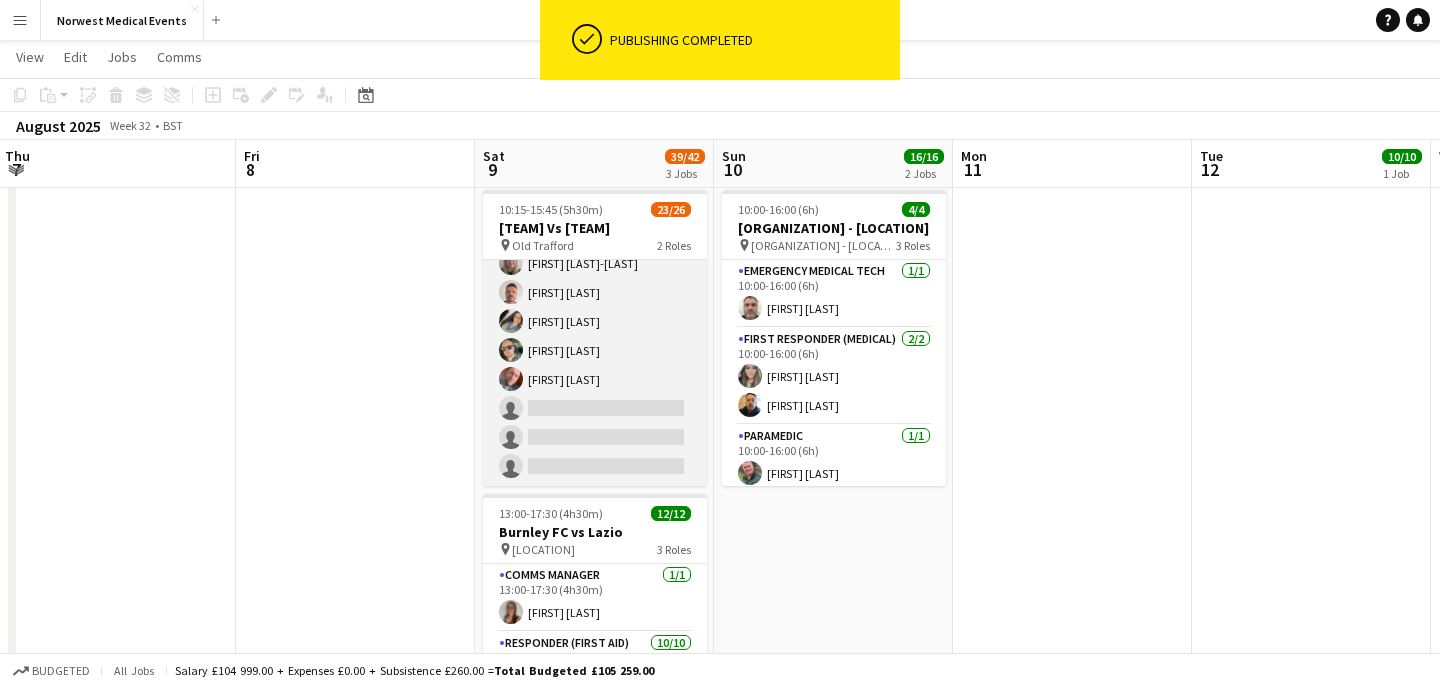 click on "First Responder (Medical)    21/24   10:15-15:45 (5h30m)
[FIRST] [LAST] [FIRST] [LAST] [FIRST] [LAST] [FIRST] [LAST] [FIRST] [LAST] [FIRST] [LAST] [FIRST] [LAST] [FIRST] [LAST] [FIRST] [LAST] [FIRST] [LAST] [FIRST] [LAST] [FIRST] [LAST] [FIRST] [LAST] [FIRST] [LAST] [FIRST] [LAST] [FIRST] [LAST] [FIRST] [LAST] [FIRST] [LAST] [FIRST] [LAST] [FIRST] [LAST]
single-neutral-actions
single-neutral-actions
single-neutral-actions" at bounding box center [595, 118] 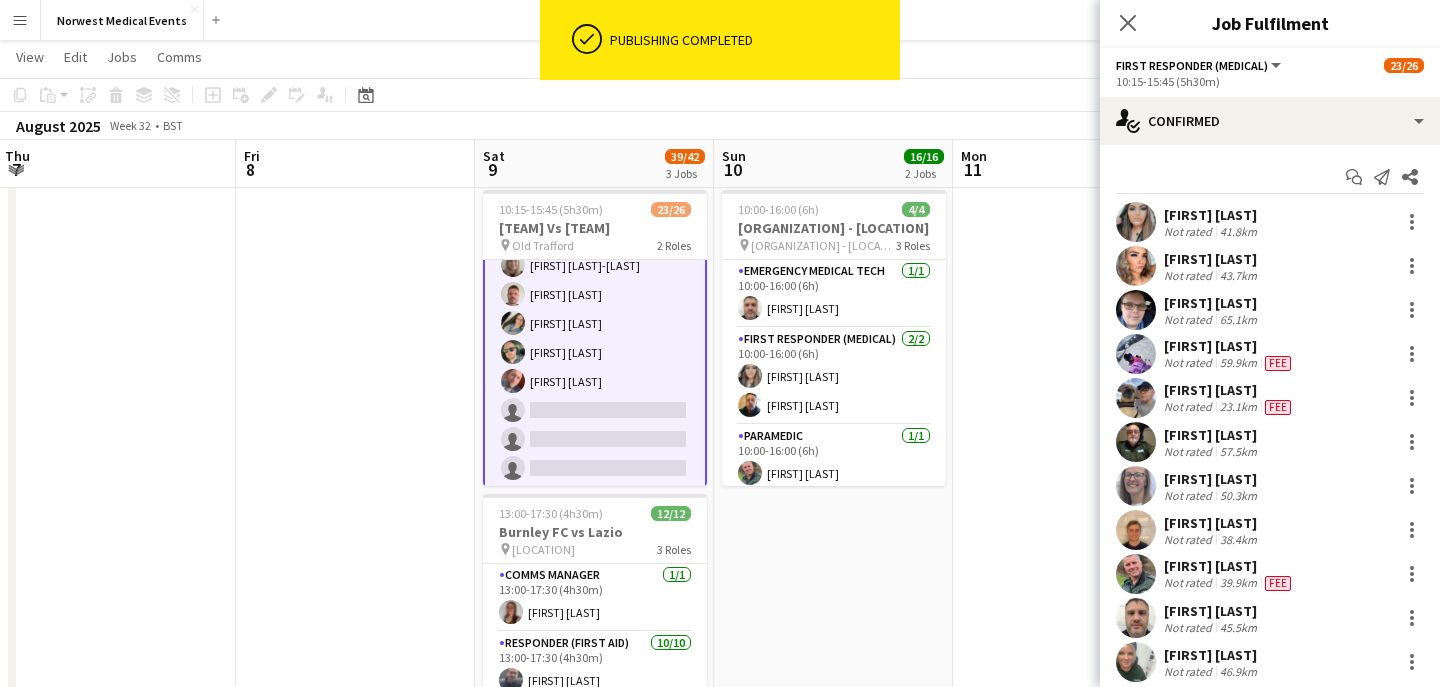 scroll, scrollTop: 608, scrollLeft: 0, axis: vertical 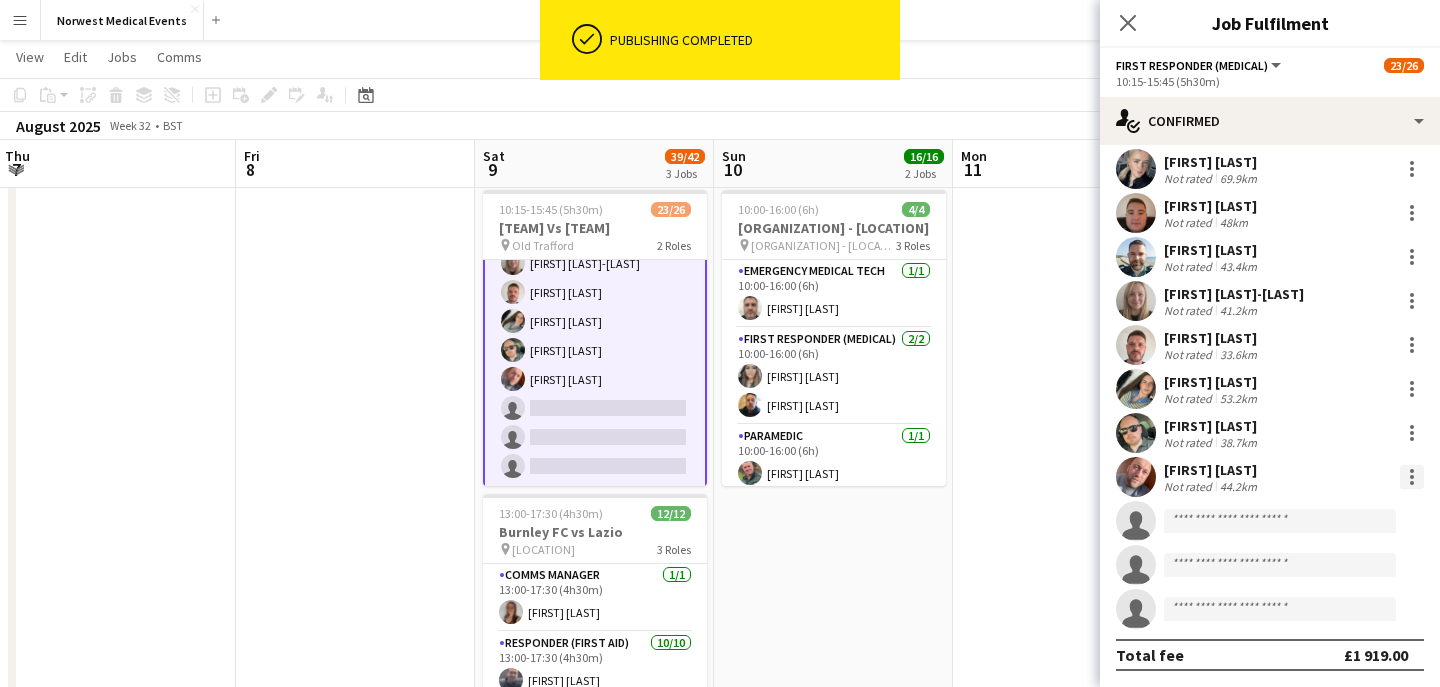 click at bounding box center (1412, 477) 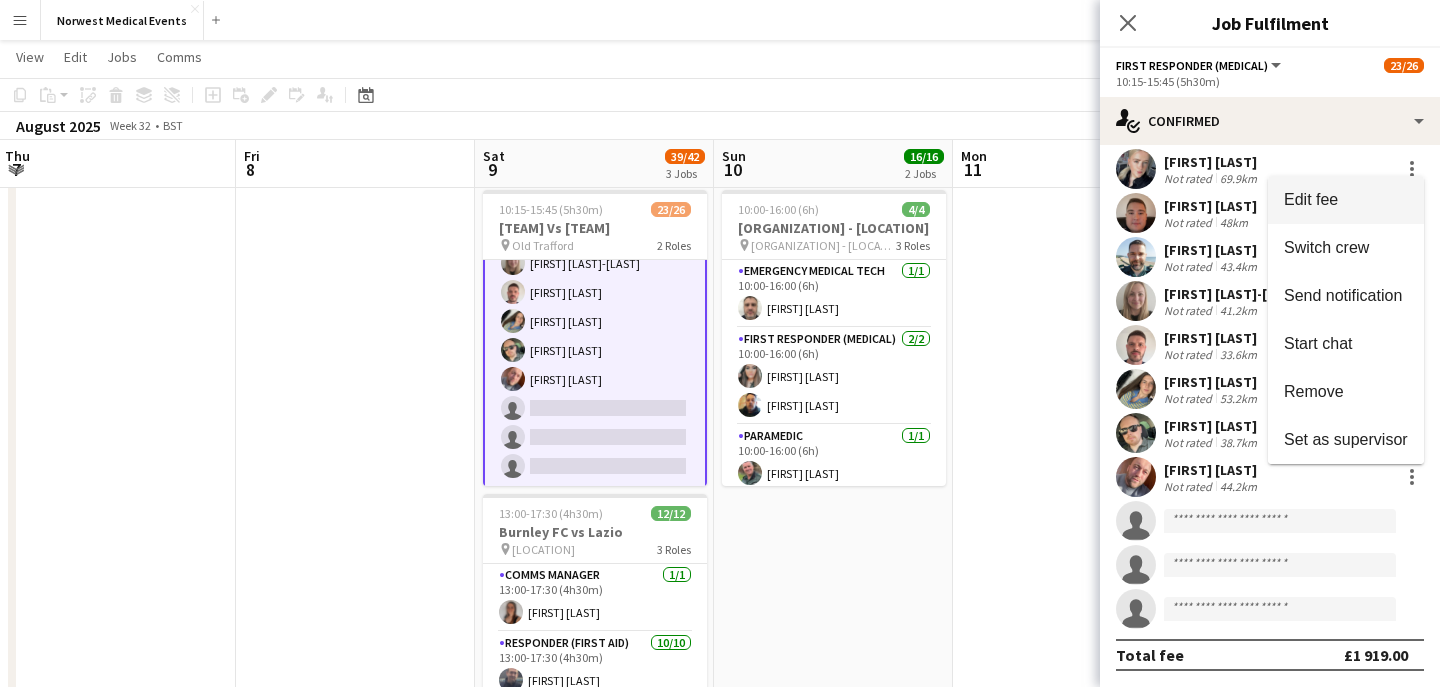click on "Edit fee" at bounding box center (1346, 200) 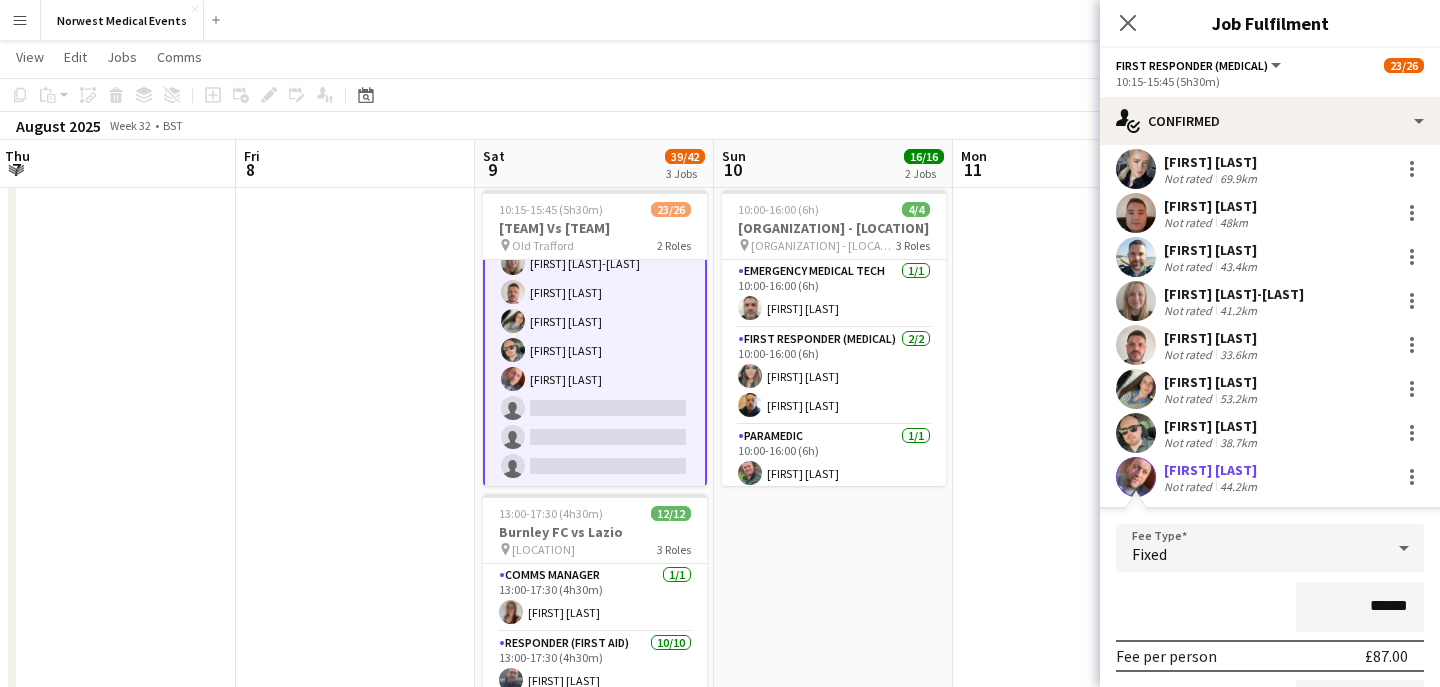 click on "******" at bounding box center (1360, 607) 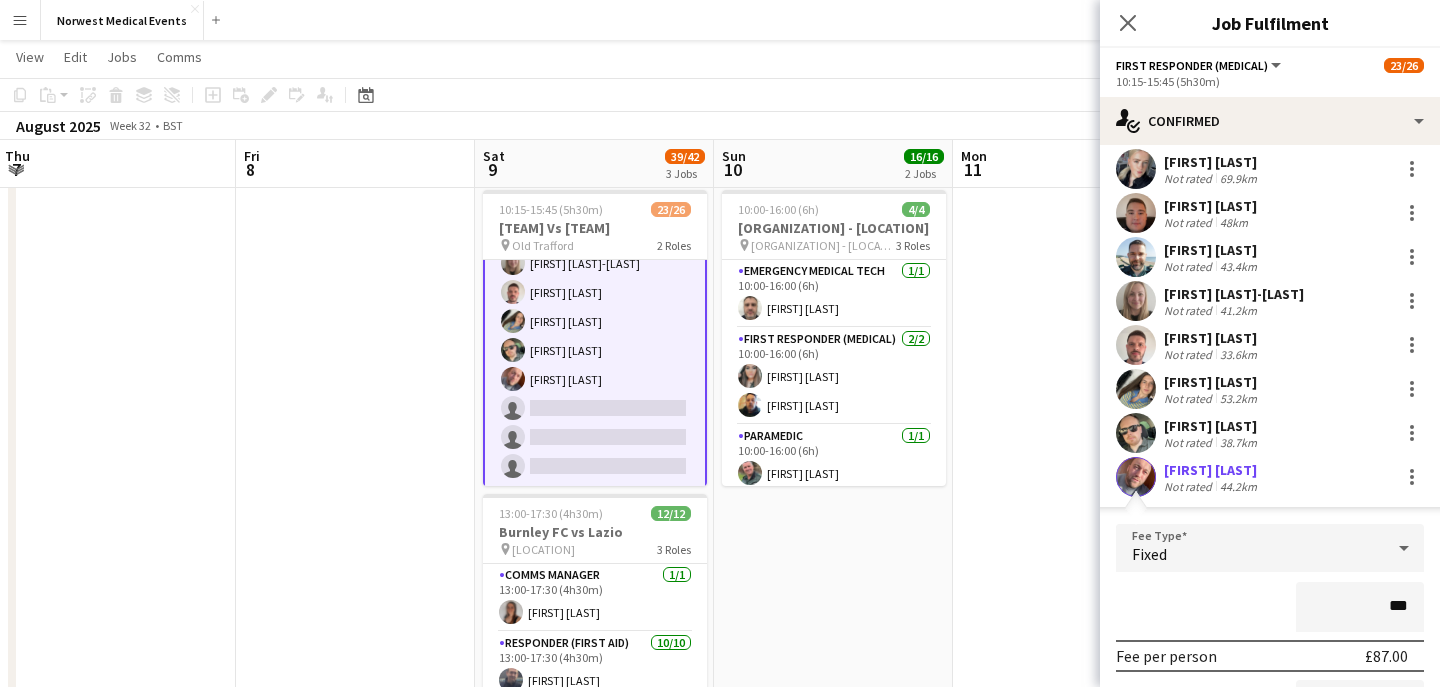 type on "**" 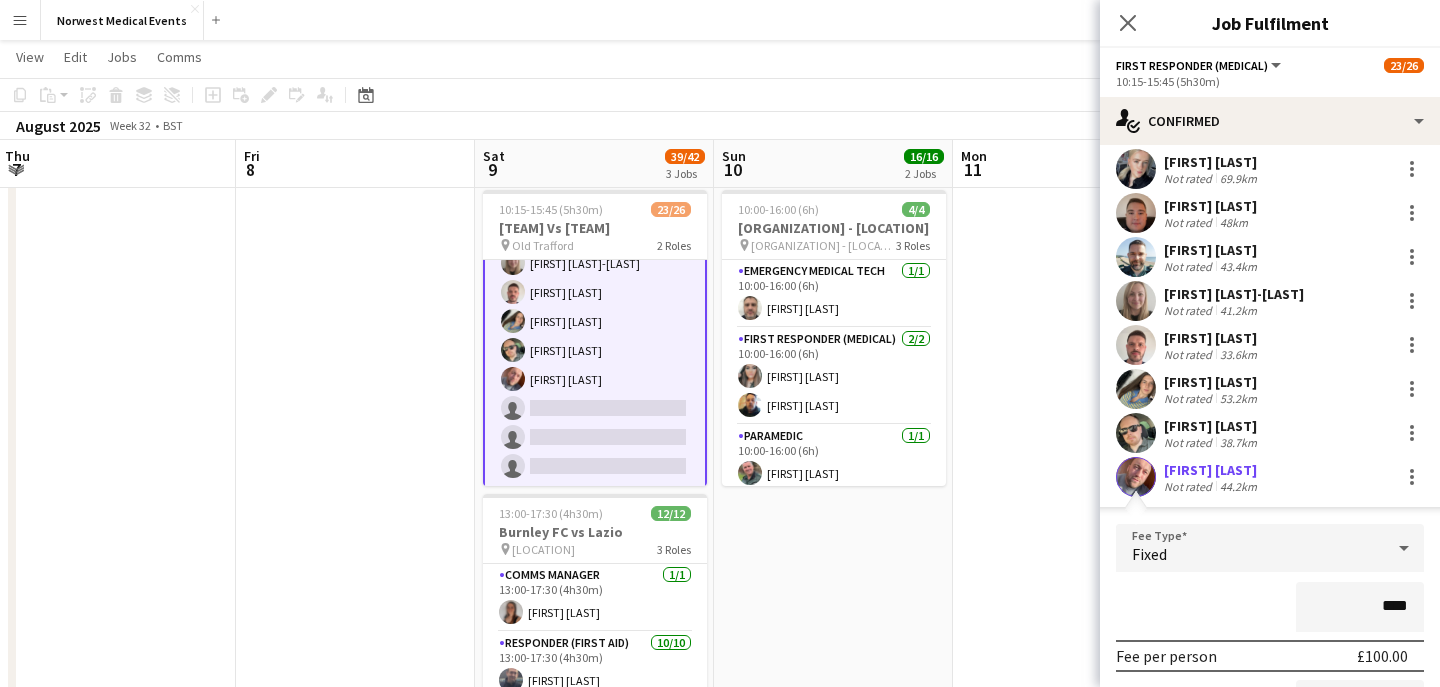 type on "*****" 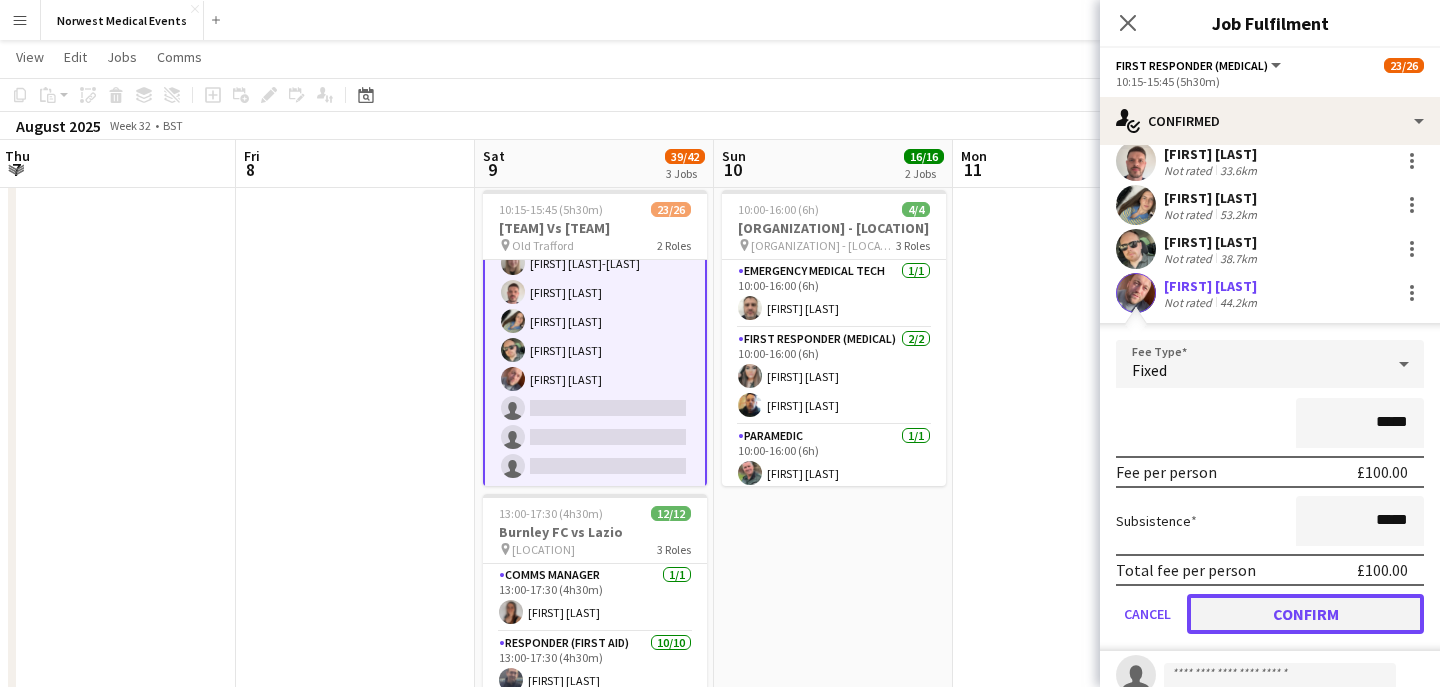 click on "Confirm" at bounding box center (1305, 614) 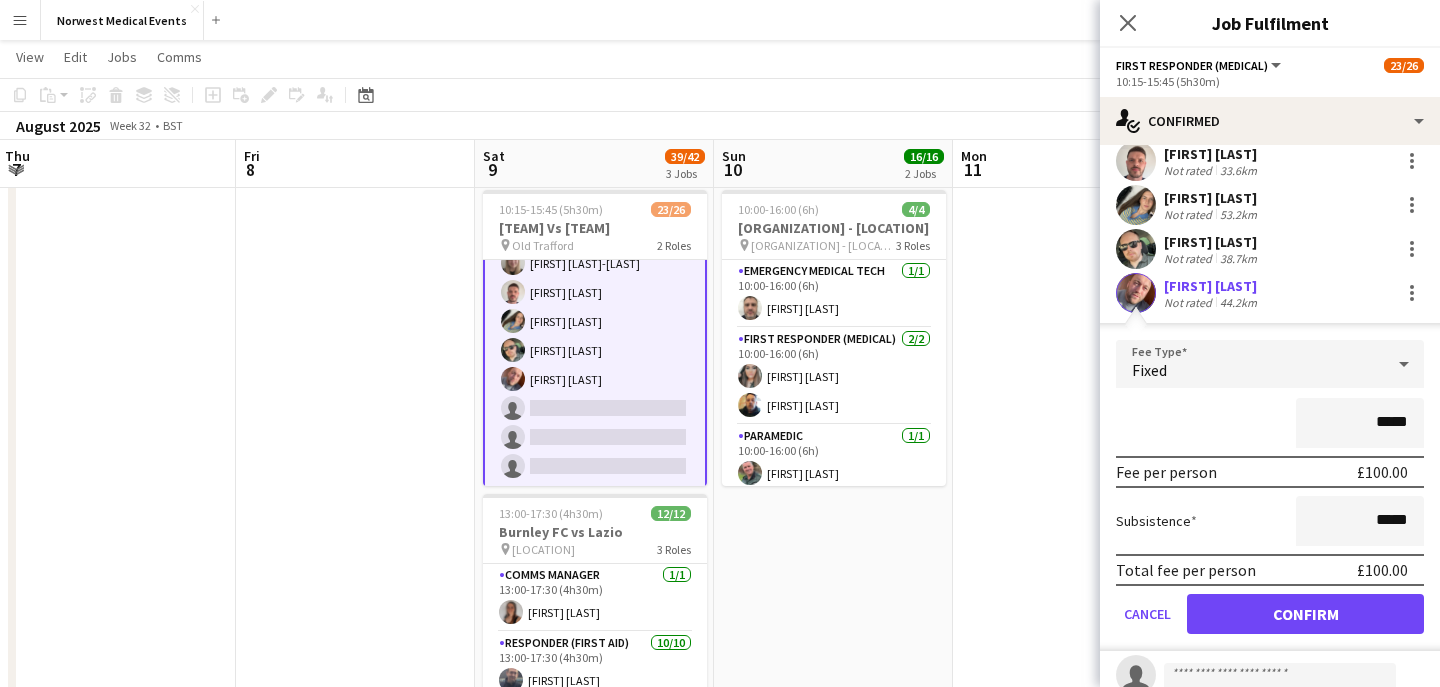 scroll, scrollTop: 625, scrollLeft: 0, axis: vertical 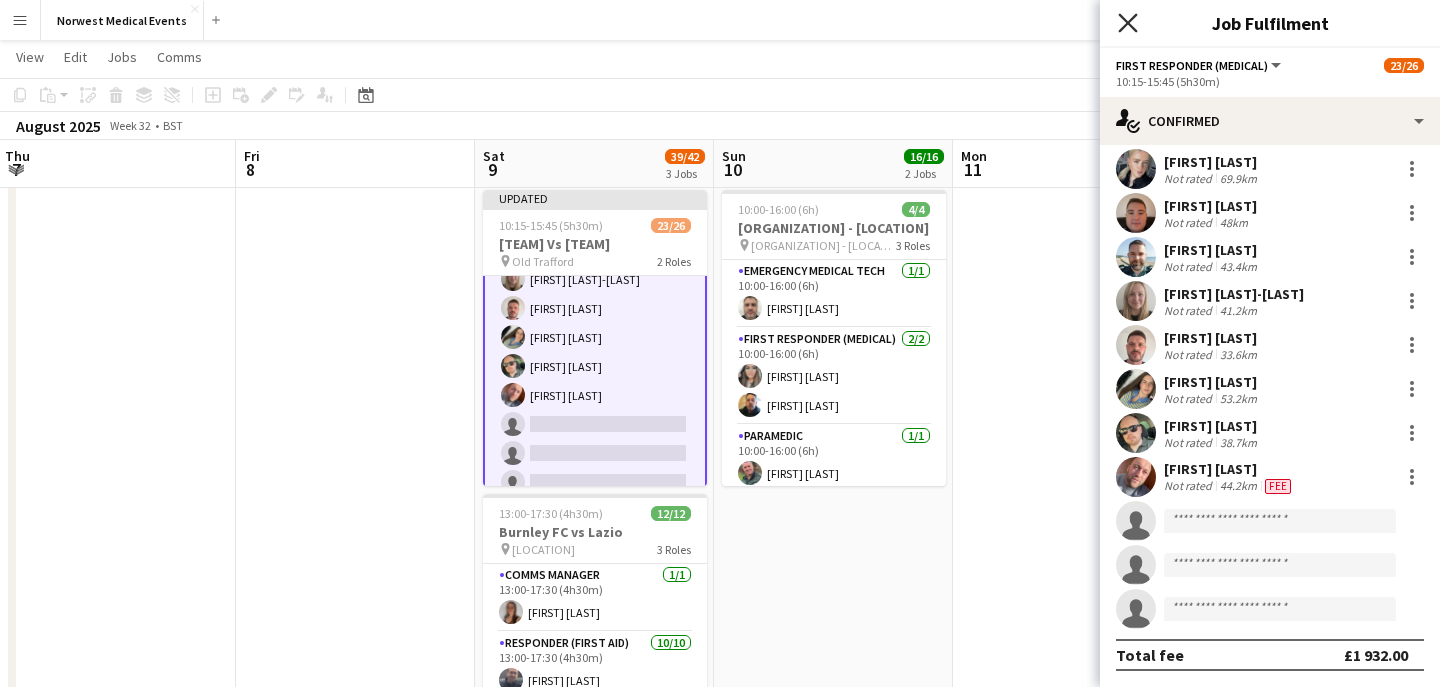 click on "Close pop-in" 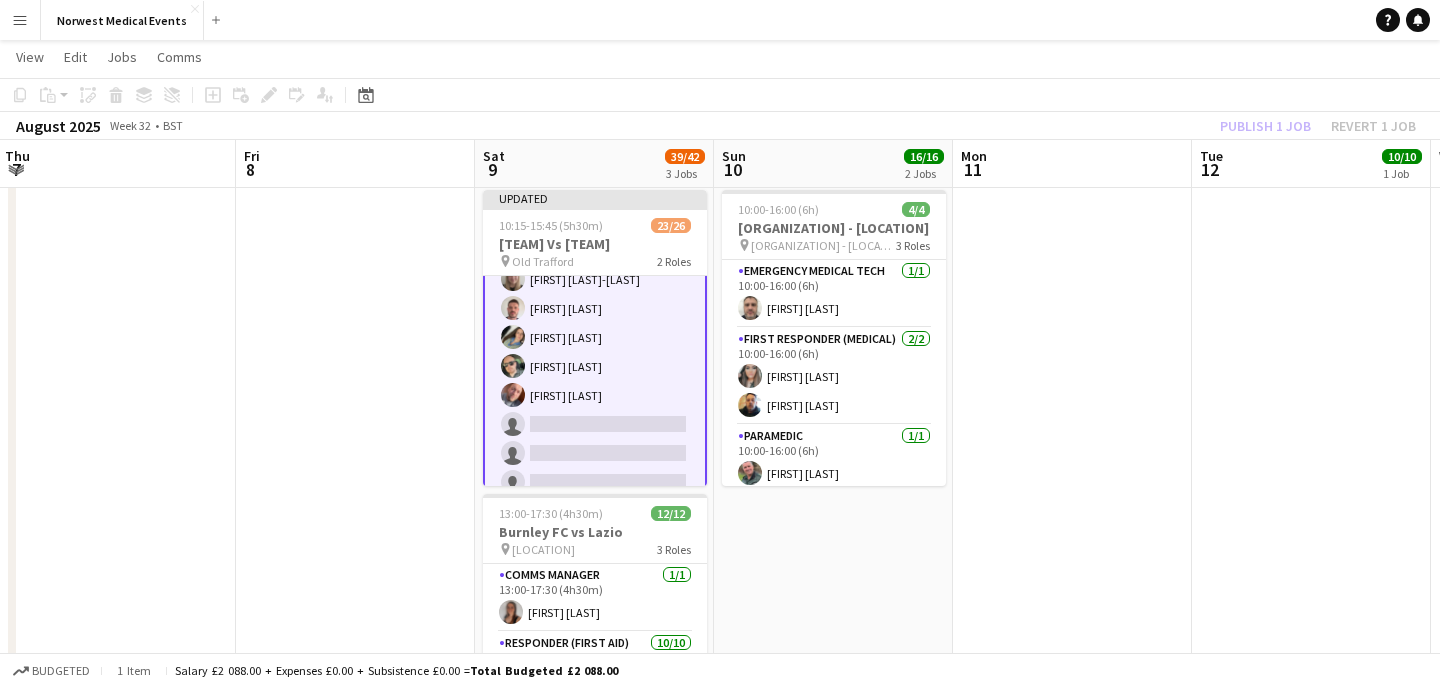 click on "Publish 1 job   Revert 1 job" 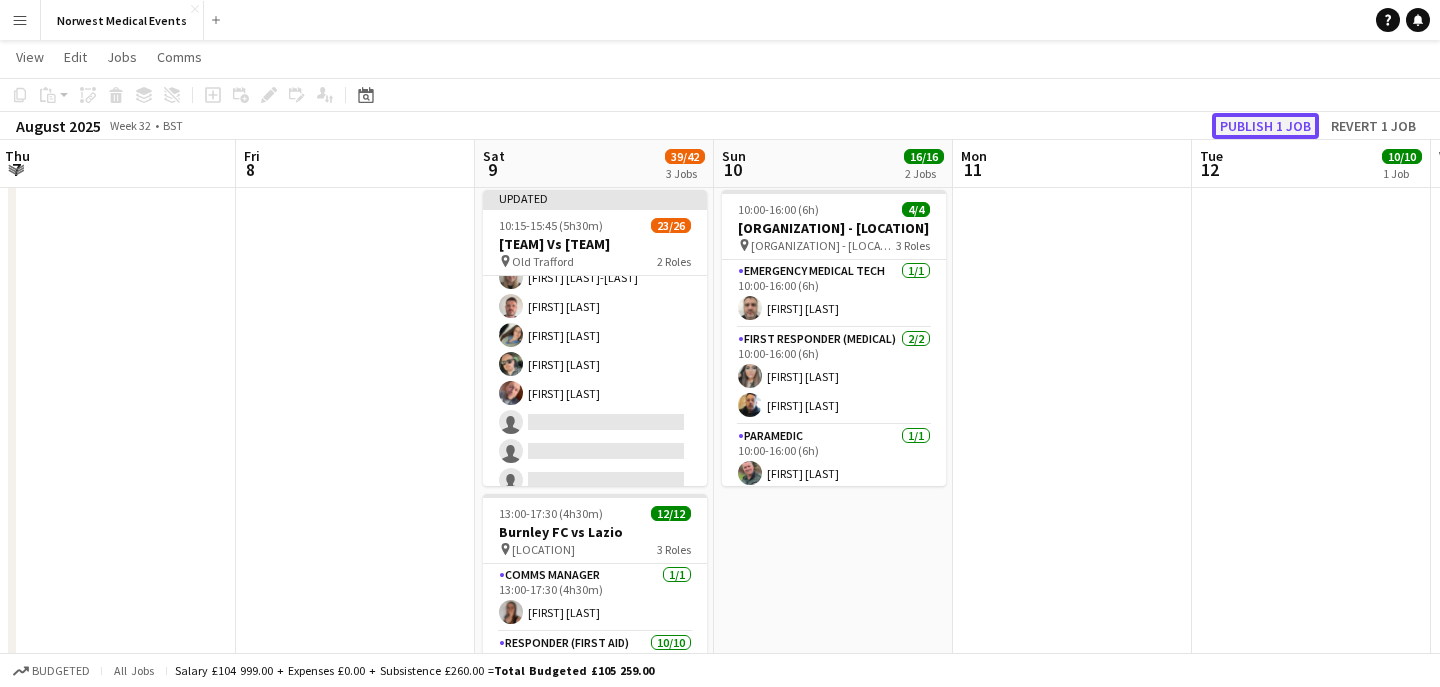 scroll, scrollTop: 606, scrollLeft: 0, axis: vertical 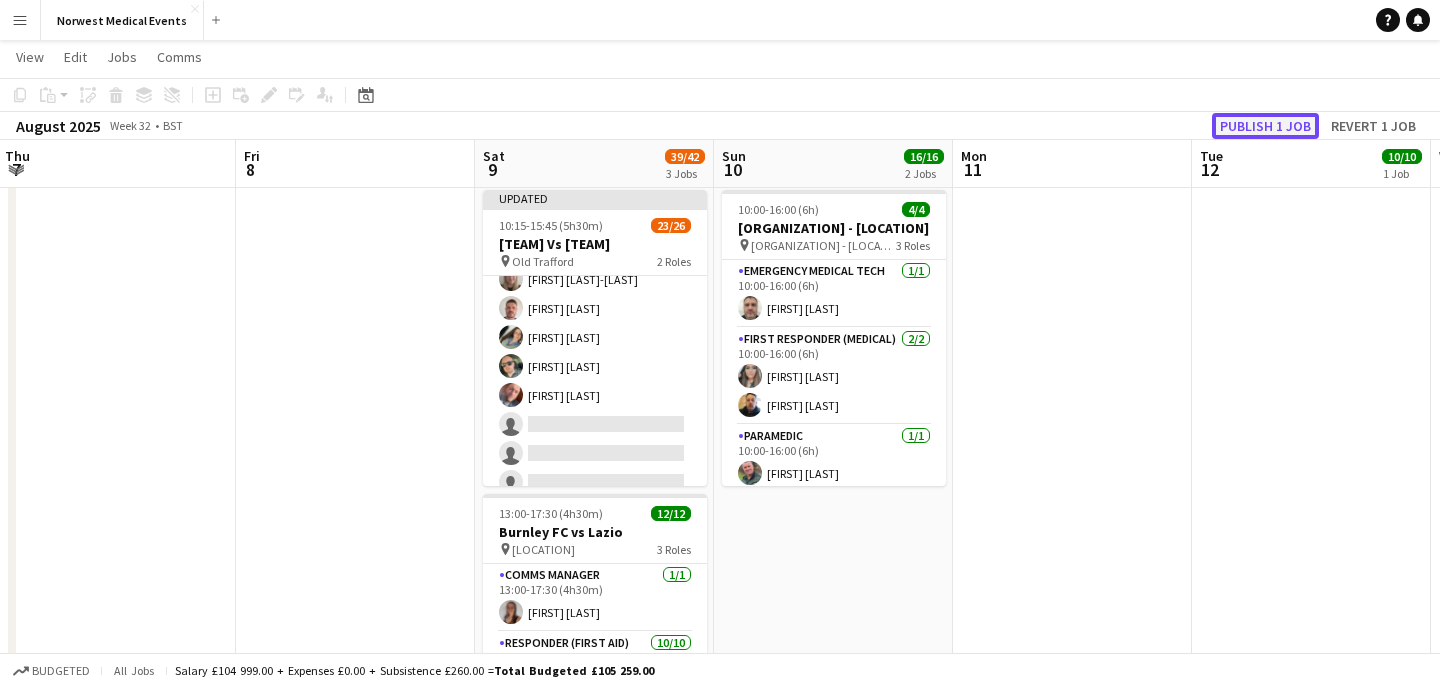 click on "Publish 1 job" 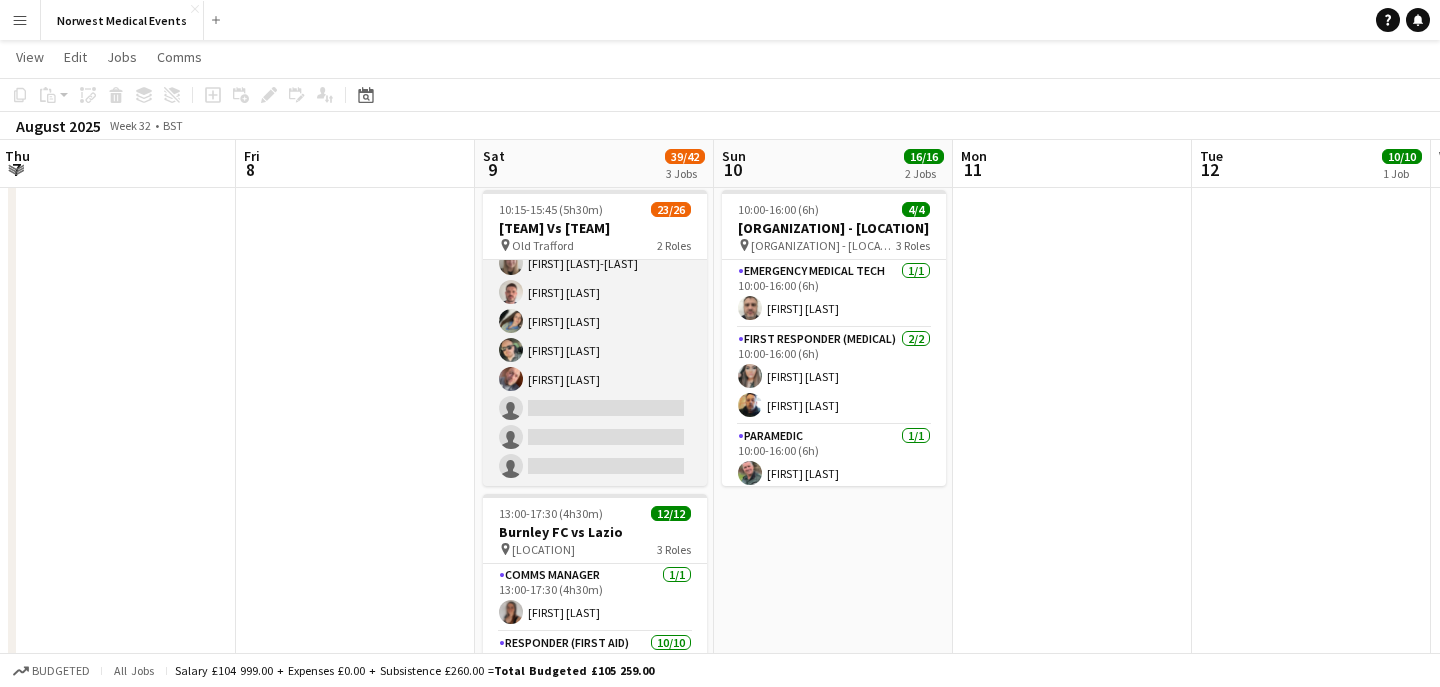 click on "First Responder (Medical)    21/24   10:15-15:45 (5h30m)
[FIRST] [LAST] [FIRST] [LAST] [FIRST] [LAST] [FIRST] [LAST] [FIRST] [LAST] [FIRST] [LAST] [FIRST] [LAST] [FIRST] [LAST] [FIRST] [LAST] [FIRST] [LAST] [FIRST] [LAST] [FIRST] [LAST] [FIRST] [LAST] [FIRST] [LAST] [FIRST] [LAST] [FIRST] [LAST] [FIRST] [LAST] [FIRST] [LAST] [FIRST] [LAST] [FIRST] [LAST]
single-neutral-actions
single-neutral-actions
single-neutral-actions" at bounding box center [595, 118] 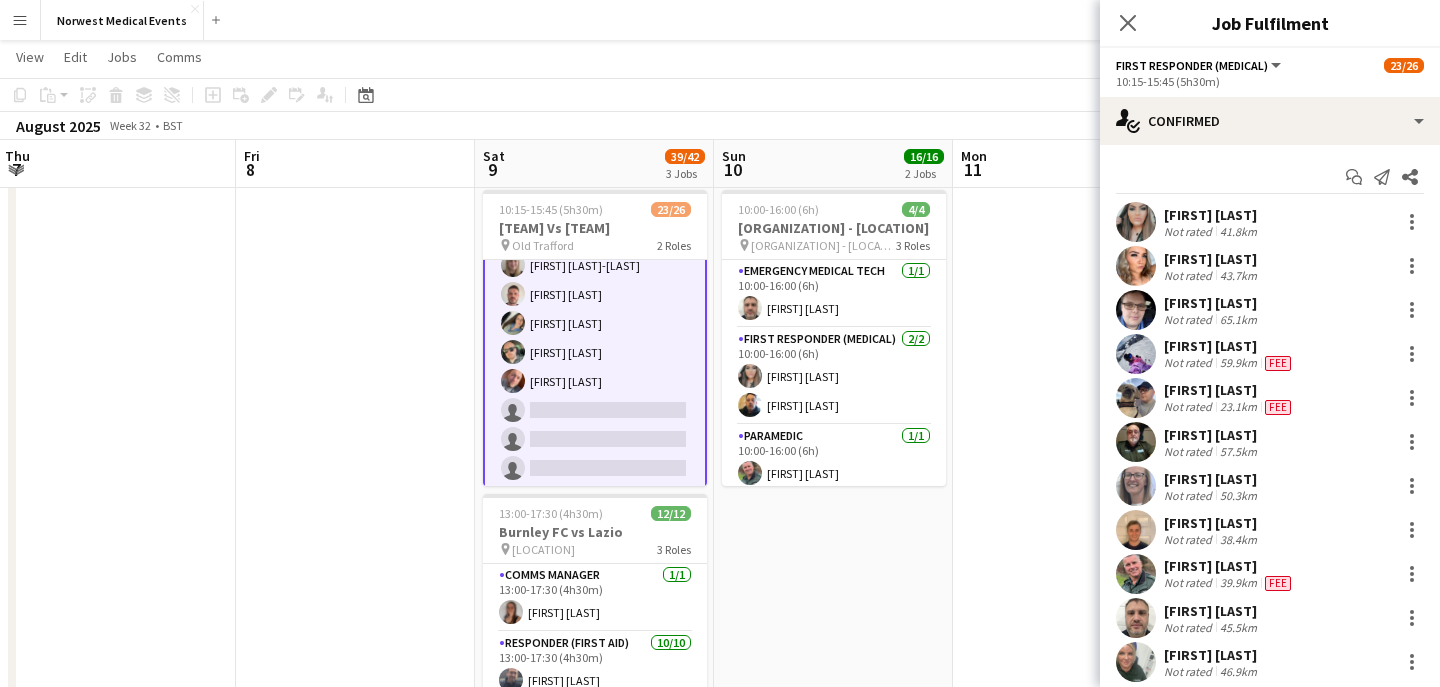 scroll, scrollTop: 608, scrollLeft: 0, axis: vertical 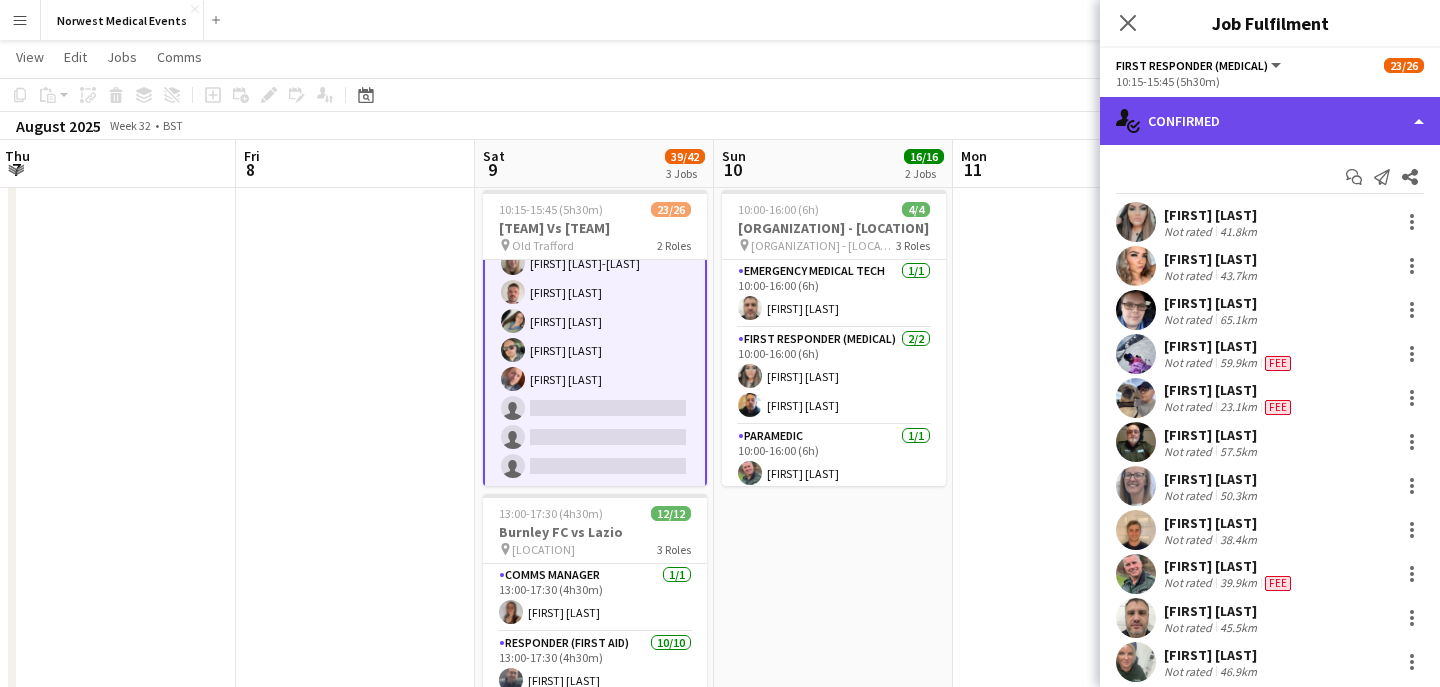 click on "single-neutral-actions-check-2
Confirmed" 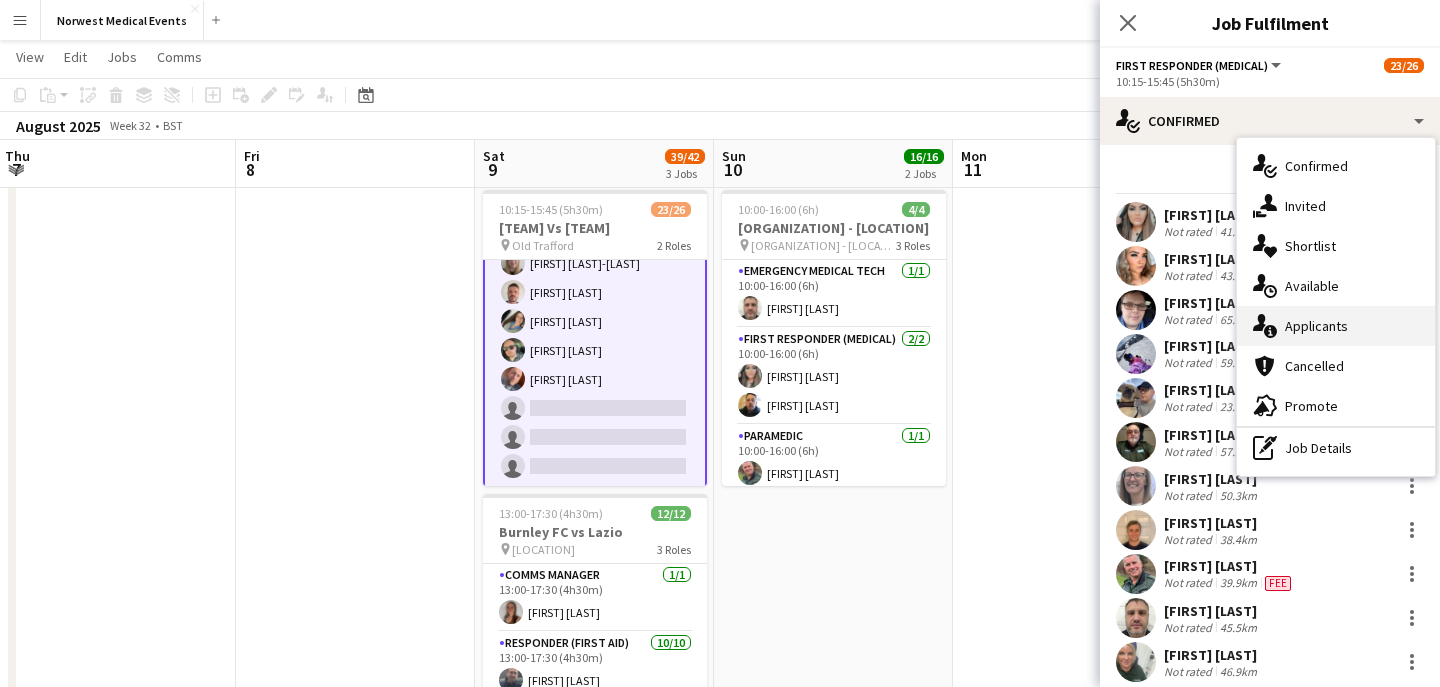 click on "single-neutral-actions-information
Applicants" at bounding box center (1336, 326) 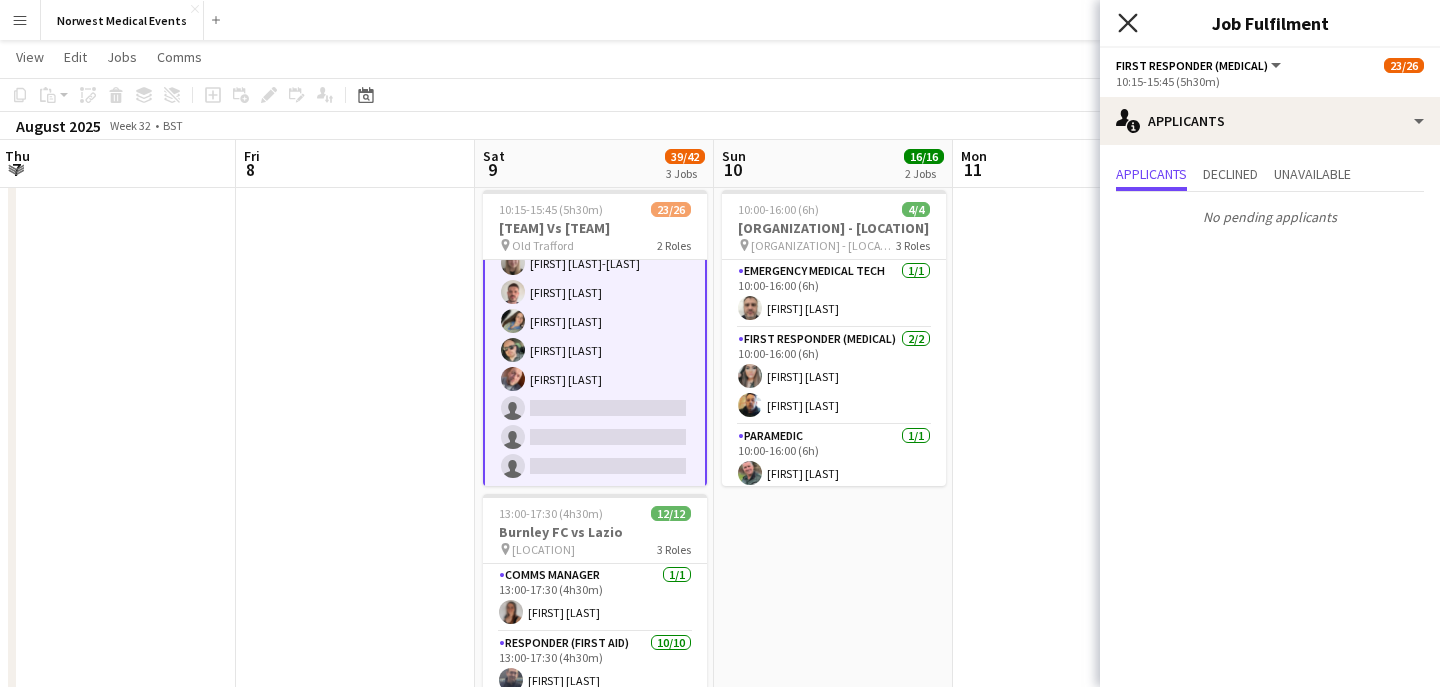 click on "Close pop-in" 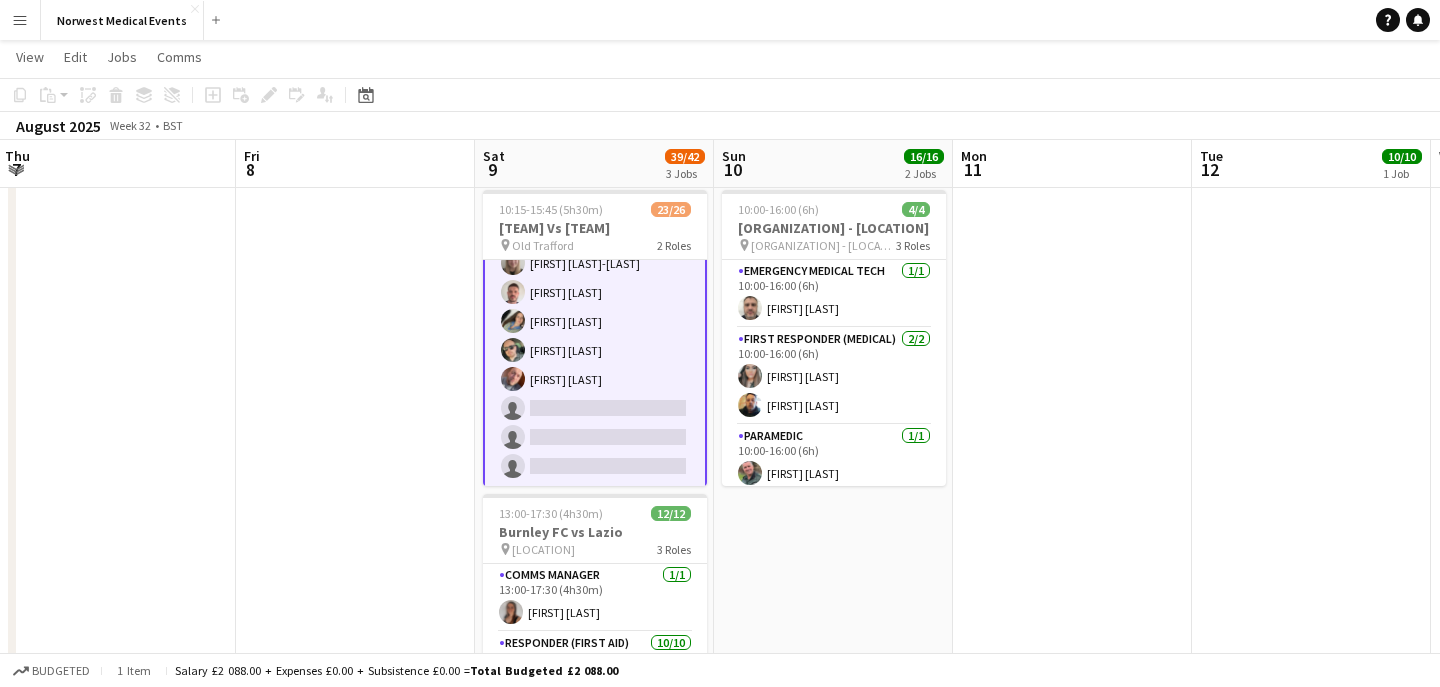 click on "First Responder (Medical)    21/24   10:15-15:45 (5h30m)
[FIRST] [LAST] [FIRST] [LAST] [FIRST] [LAST] [FIRST] [LAST] [FIRST] [LAST] [FIRST] [LAST] [FIRST] [LAST] [FIRST] [LAST] [FIRST] [LAST] [FIRST] [LAST] [FIRST] [LAST] [FIRST] [LAST] [FIRST] [LAST] [FIRST] [LAST] [FIRST] [LAST] [FIRST] [LAST] [FIRST] [LAST] [FIRST] [LAST] [FIRST] [LAST] [FIRST] [LAST]
single-neutral-actions
single-neutral-actions
single-neutral-actions" at bounding box center (595, 118) 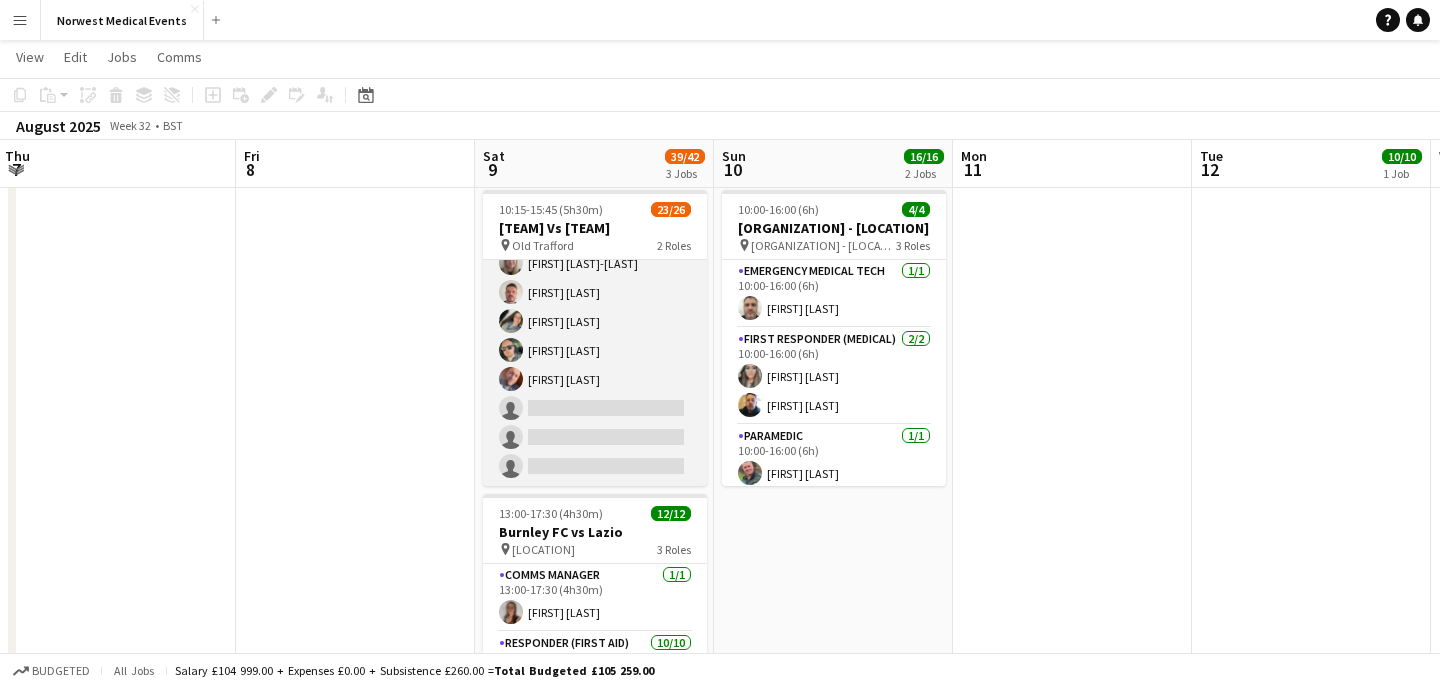 click on "First Responder (Medical)    21/24   10:15-15:45 (5h30m)
[FIRST] [LAST] [FIRST] [LAST] [FIRST] [LAST] [FIRST] [LAST] [FIRST] [LAST] [FIRST] [LAST] [FIRST] [LAST] [FIRST] [LAST] [FIRST] [LAST] [FIRST] [LAST] [FIRST] [LAST] [FIRST] [LAST] [FIRST] [LAST] [FIRST] [LAST] [FIRST] [LAST] [FIRST] [LAST] [FIRST] [LAST] [FIRST] [LAST] [FIRST] [LAST] [FIRST] [LAST]
single-neutral-actions
single-neutral-actions
single-neutral-actions" at bounding box center (595, 118) 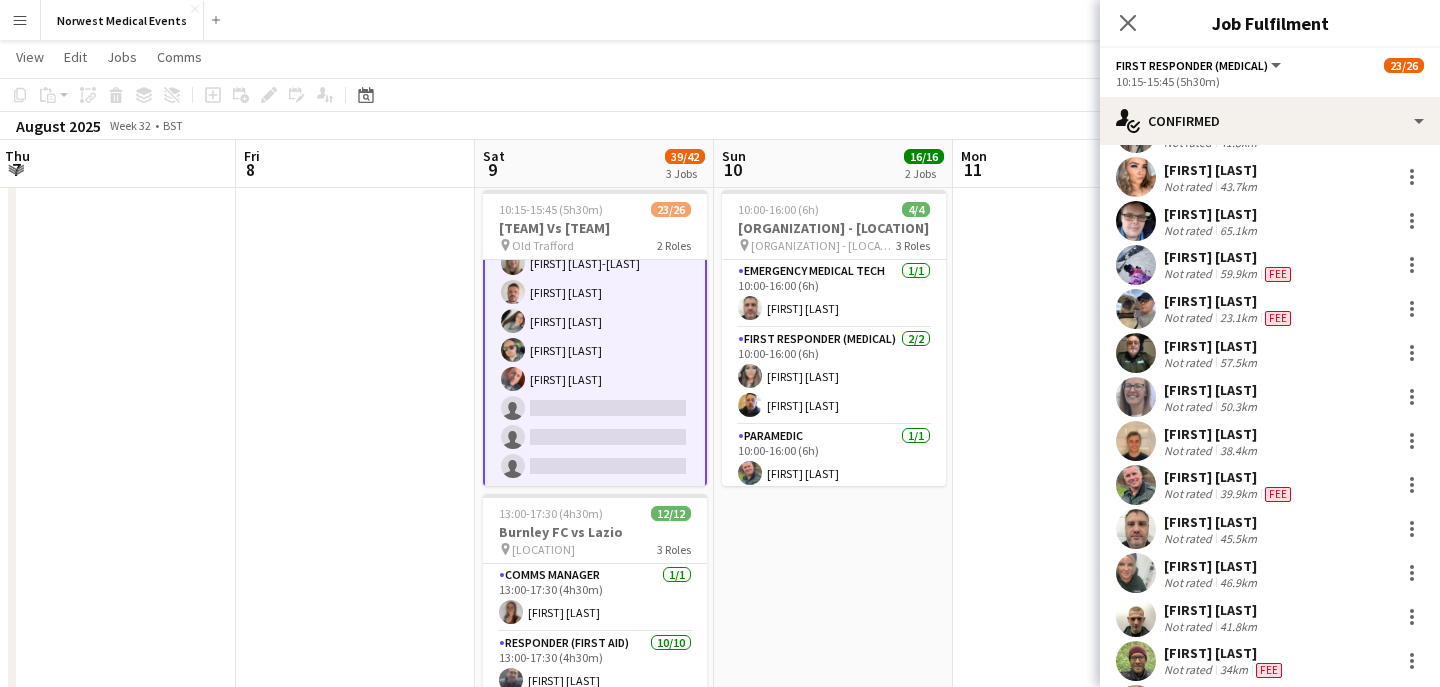 scroll, scrollTop: 0, scrollLeft: 0, axis: both 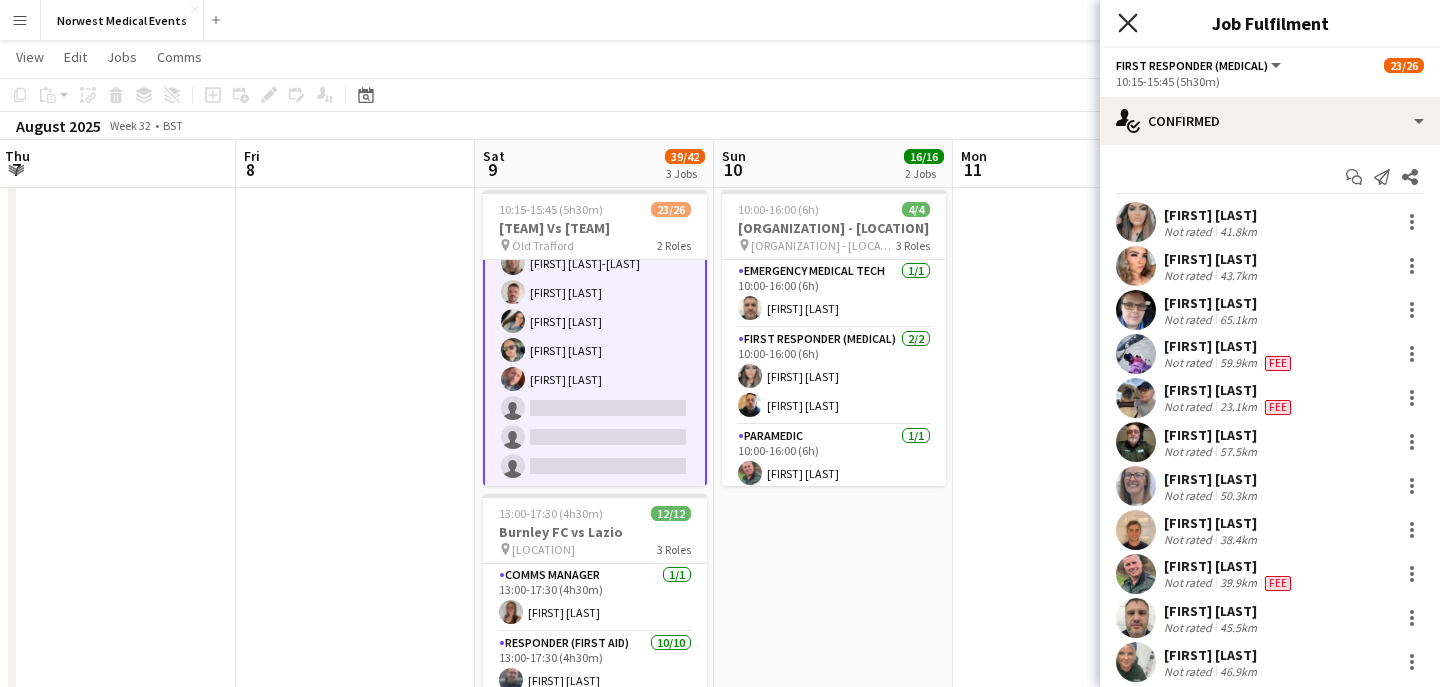 click on "Close pop-in" 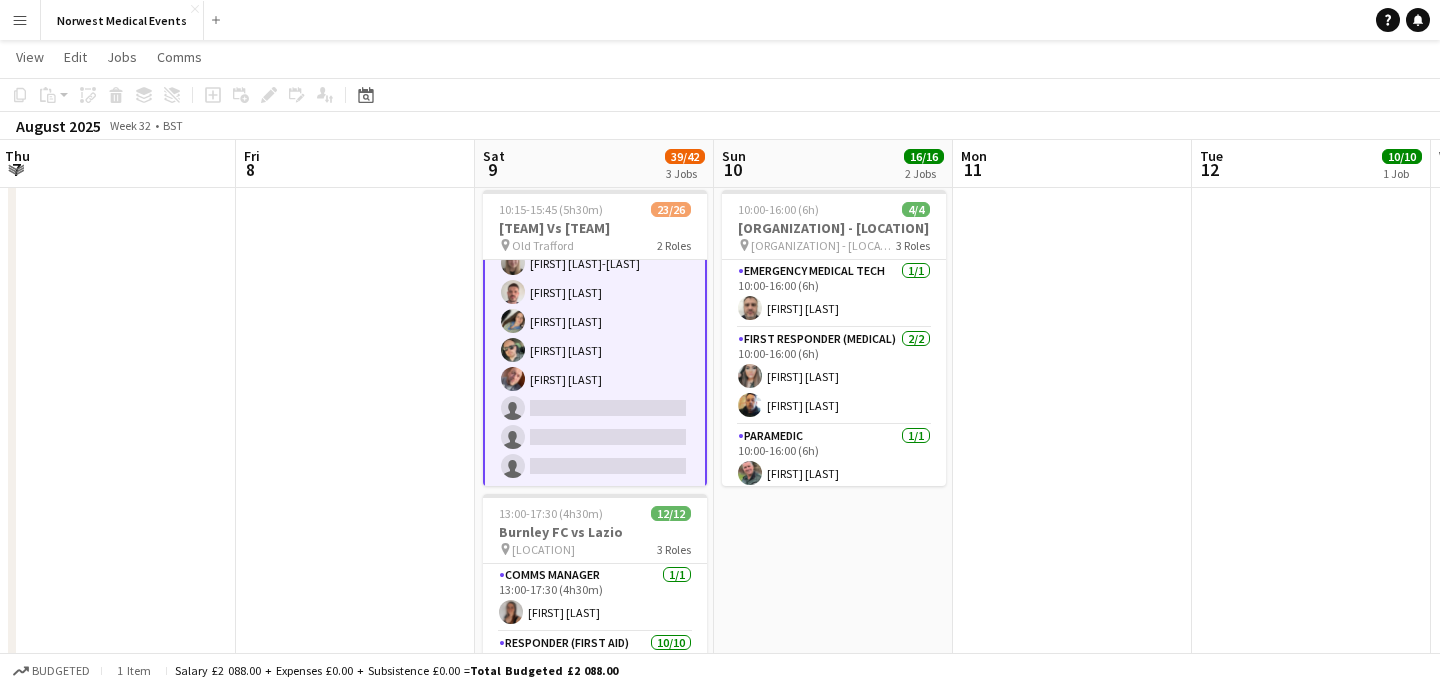 click on "First Responder (Medical)    21/24   10:15-15:45 (5h30m)
[FIRST] [LAST] [FIRST] [LAST] [FIRST] [LAST] [FIRST] [LAST] [FIRST] [LAST] [FIRST] [LAST] [FIRST] [LAST] [FIRST] [LAST] [FIRST] [LAST] [FIRST] [LAST] [FIRST] [LAST] [FIRST] [LAST] [FIRST] [LAST] [FIRST] [LAST] [FIRST] [LAST] [FIRST] [LAST] [FIRST] [LAST] [FIRST] [LAST] [FIRST] [LAST] [FIRST] [LAST]
single-neutral-actions
single-neutral-actions
single-neutral-actions" at bounding box center (595, 118) 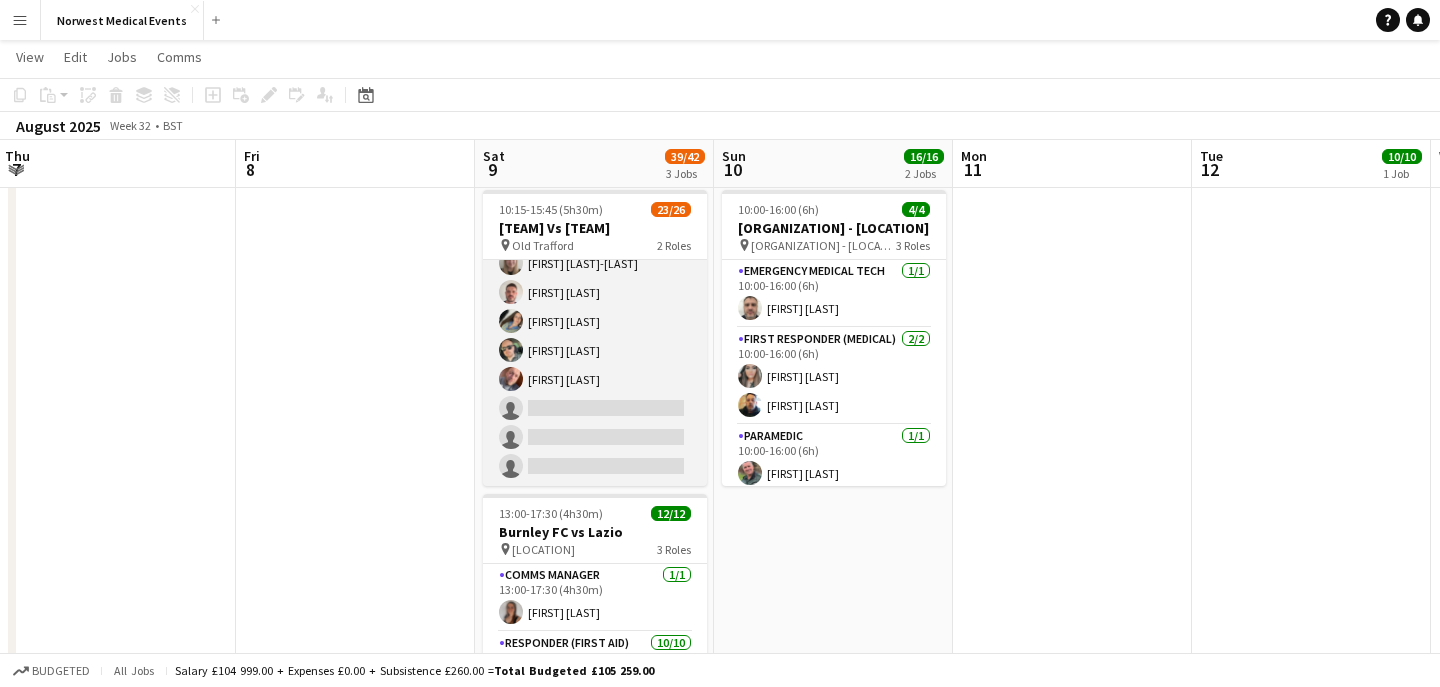 click on "First Responder (Medical)    21/24   10:15-15:45 (5h30m)
[FIRST] [LAST] [FIRST] [LAST] [FIRST] [LAST] [FIRST] [LAST] [FIRST] [LAST] [FIRST] [LAST] [FIRST] [LAST] [FIRST] [LAST] [FIRST] [LAST] [FIRST] [LAST] [FIRST] [LAST] [FIRST] [LAST] [FIRST] [LAST] [FIRST] [LAST] [FIRST] [LAST] [FIRST] [LAST] [FIRST] [LAST] [FIRST] [LAST] [FIRST] [LAST] [FIRST] [LAST]
single-neutral-actions
single-neutral-actions
single-neutral-actions" at bounding box center (595, 118) 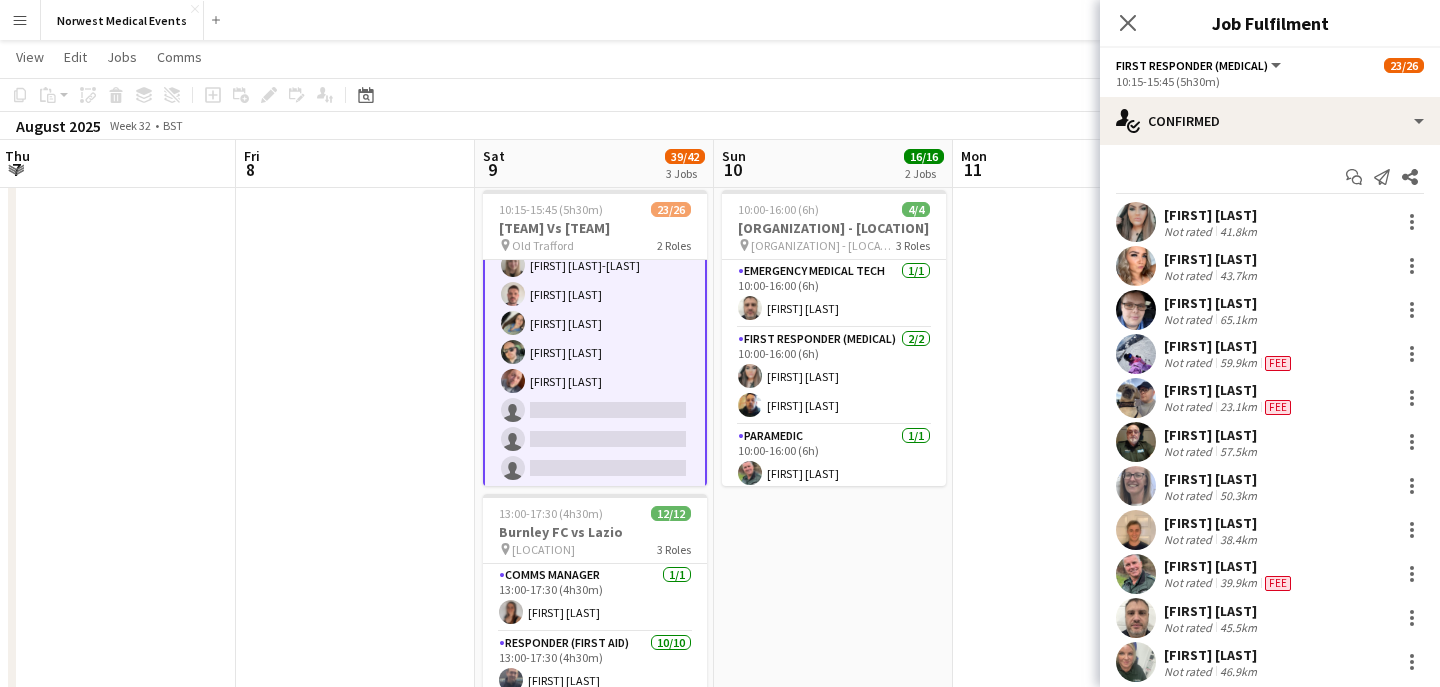 scroll, scrollTop: 608, scrollLeft: 0, axis: vertical 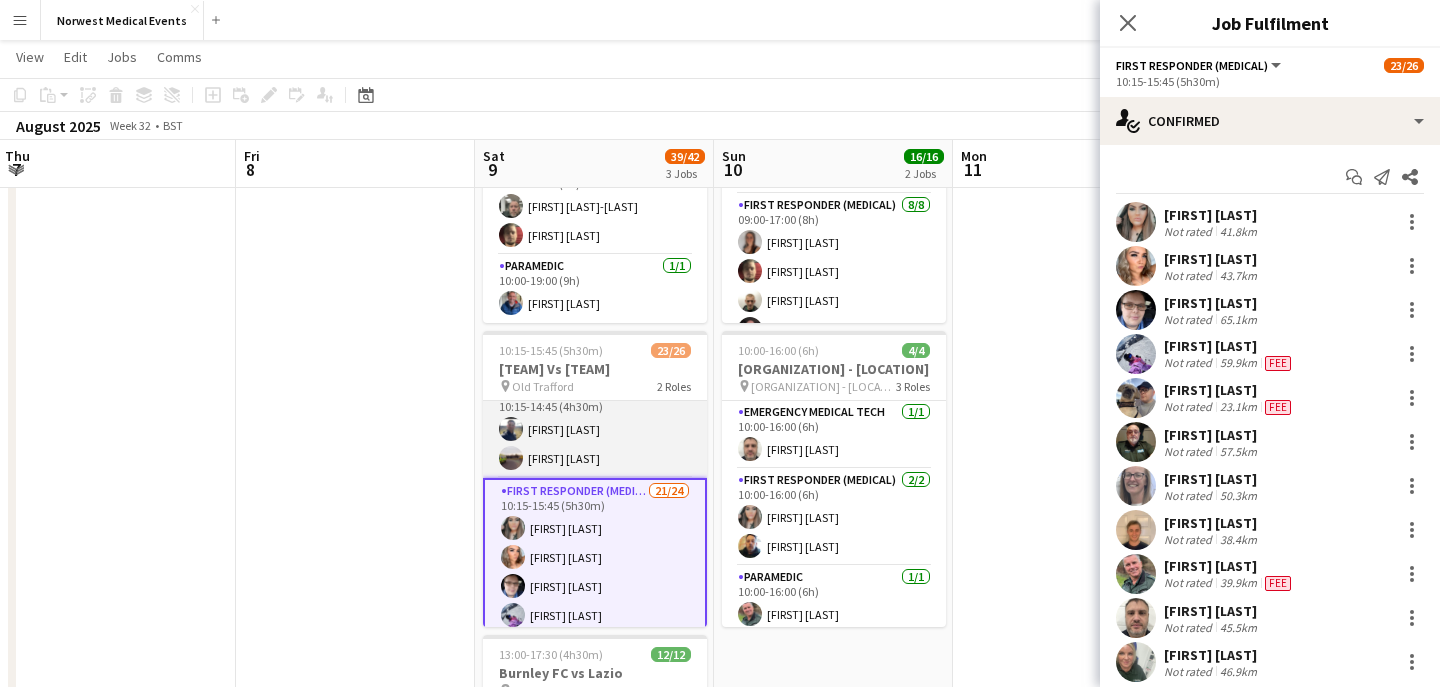 click on "Stand Manager   2/2   10:15-14:45 (4h30m)
[FIRST] [LAST] [FIRST] [LAST]" at bounding box center (595, 429) 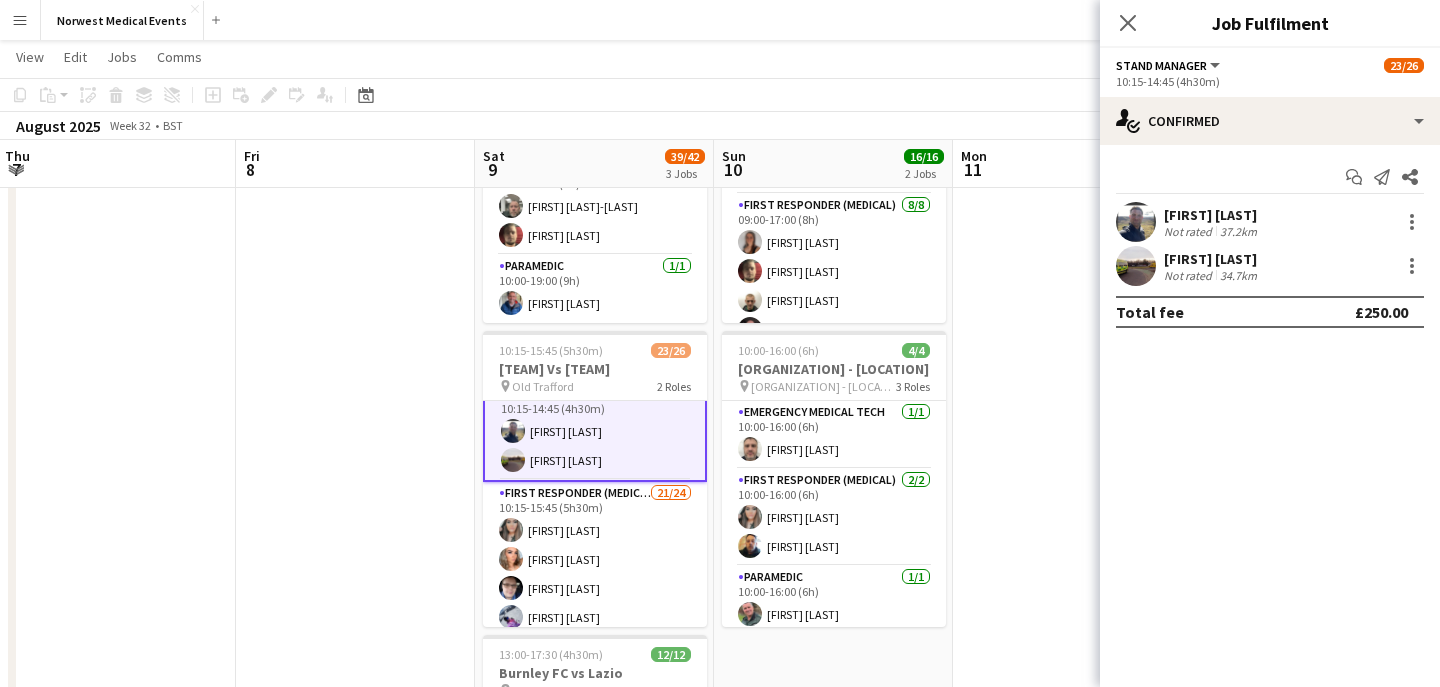 scroll, scrollTop: 22, scrollLeft: 0, axis: vertical 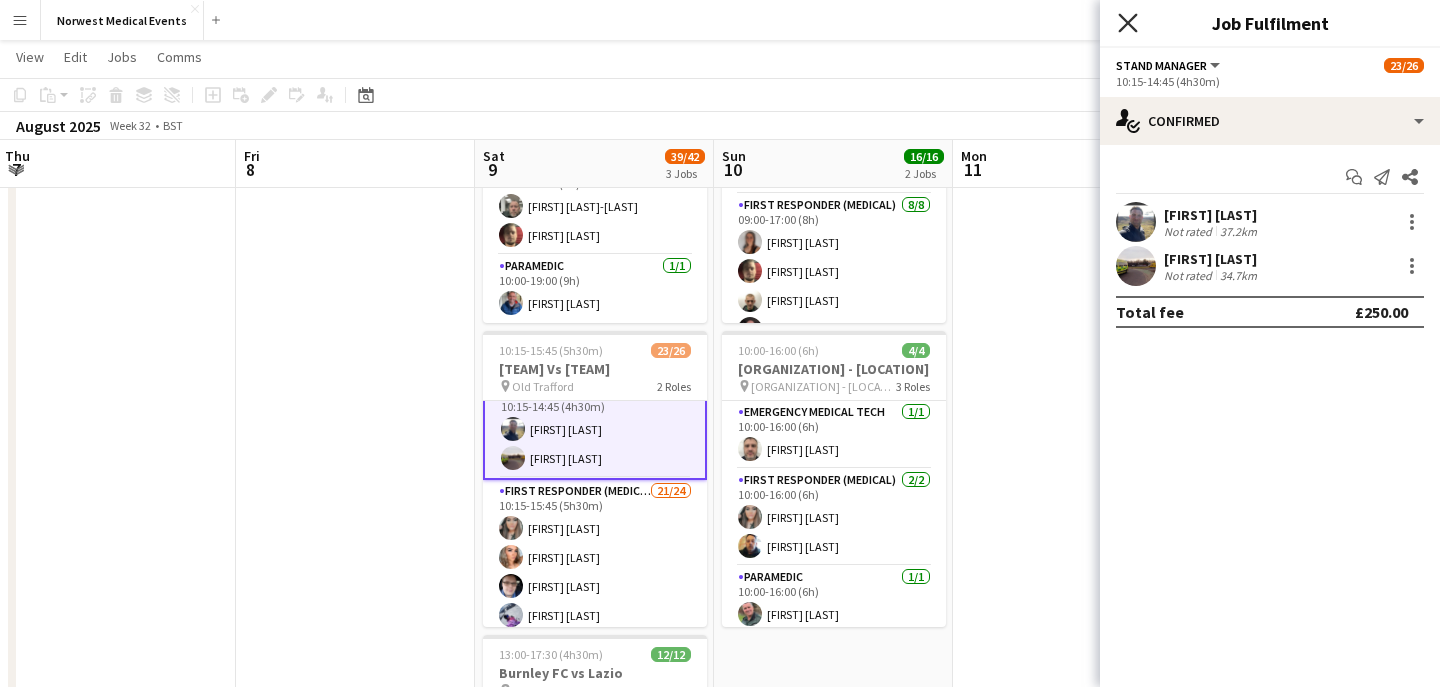 click on "Close pop-in" 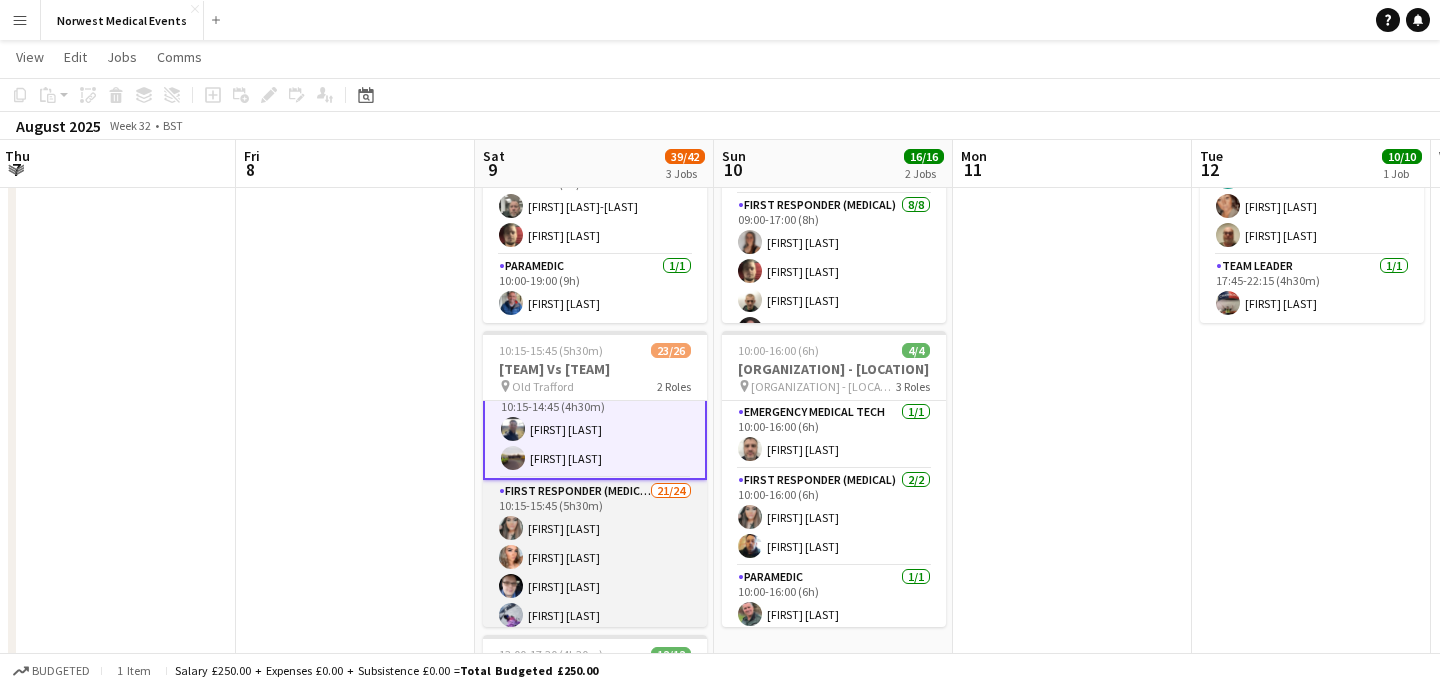 scroll, scrollTop: 610, scrollLeft: 0, axis: vertical 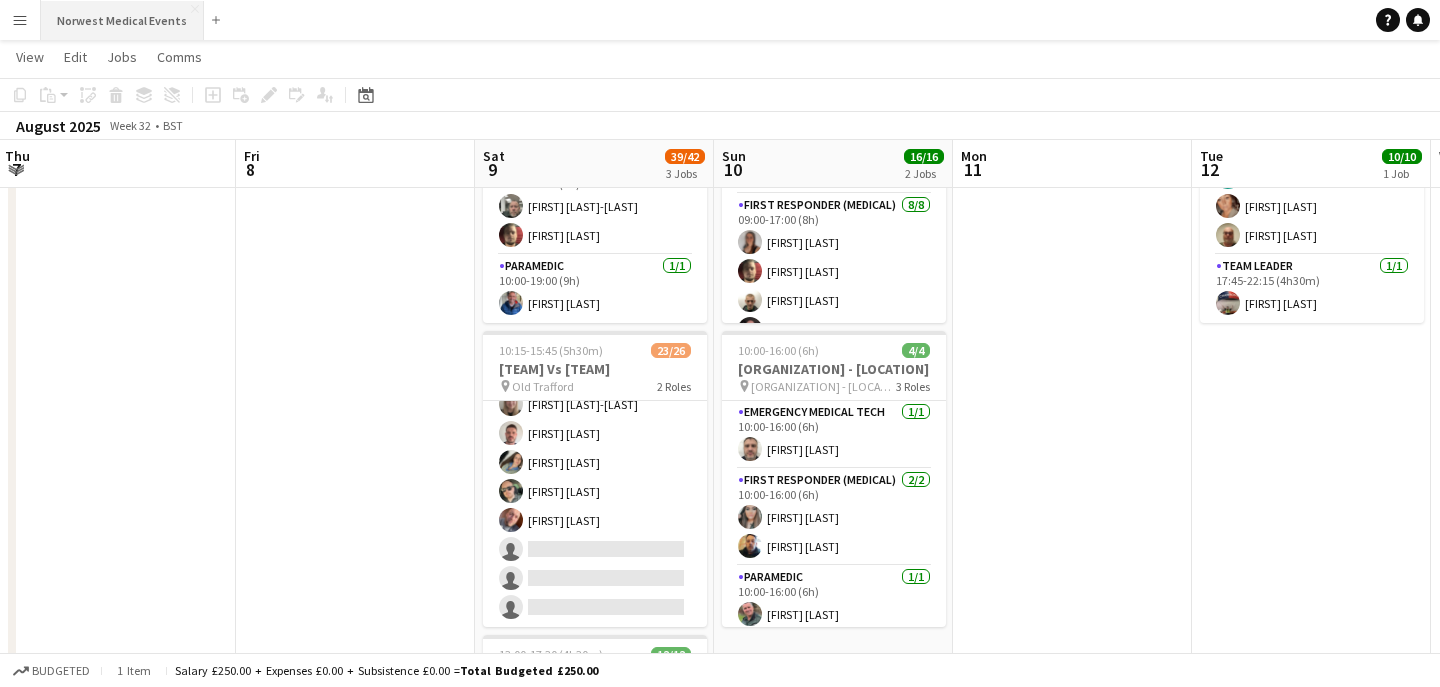 click on "[ORGANIZATION]
Close" at bounding box center (122, 20) 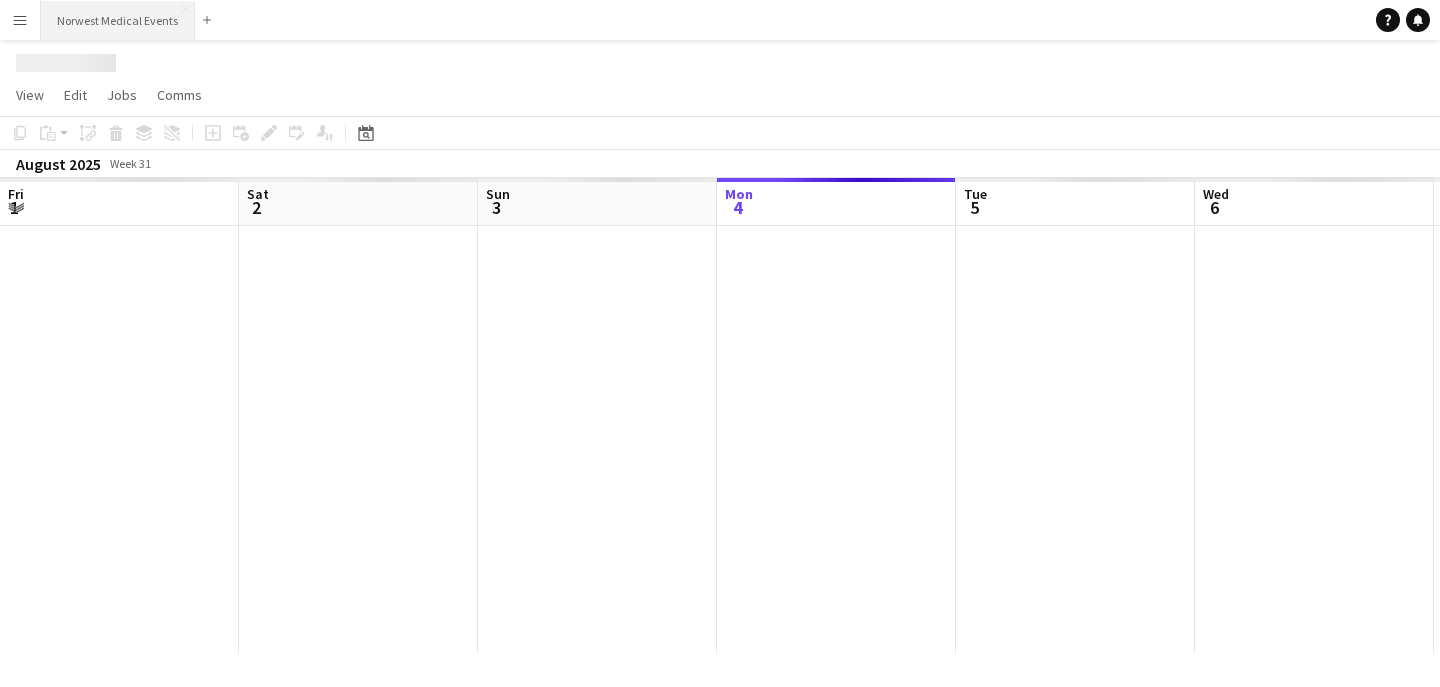 scroll, scrollTop: 0, scrollLeft: 0, axis: both 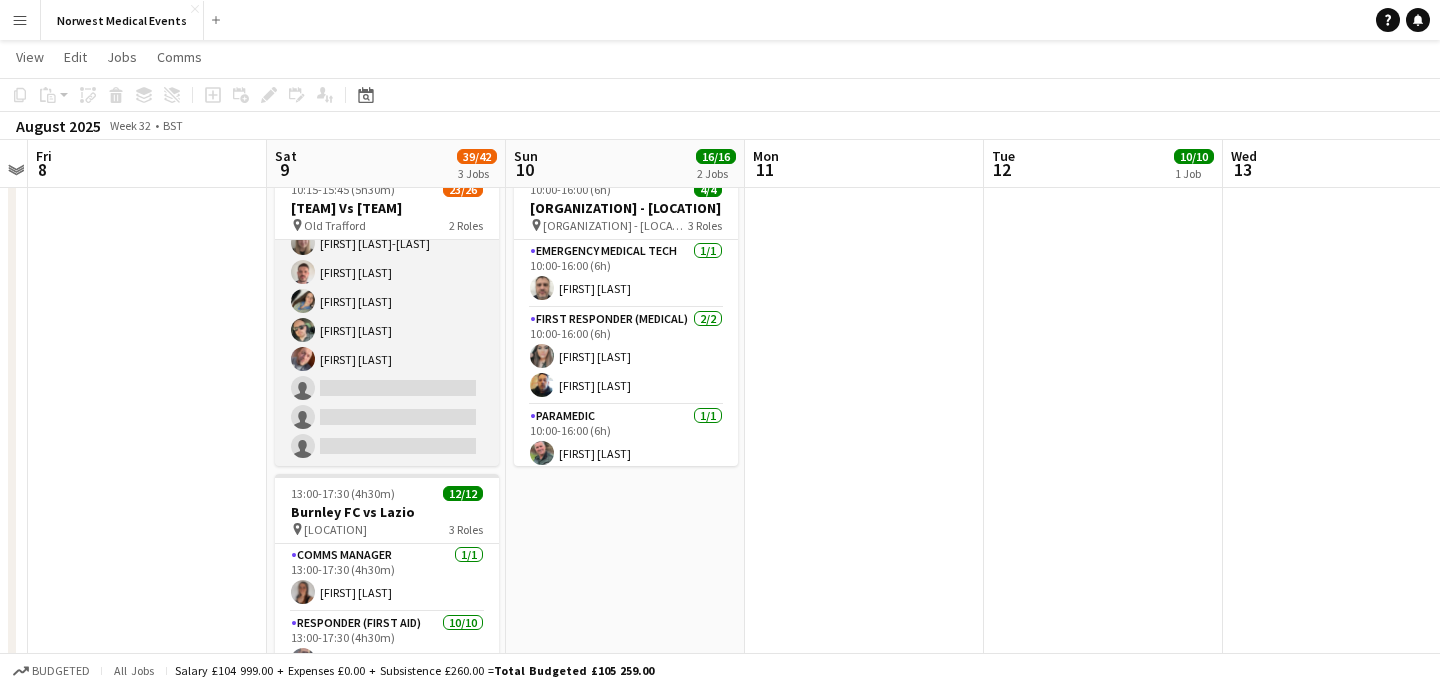 click on "First Responder (Medical)    21/24   10:15-15:45 (5h30m)
[FIRST] [LAST] [FIRST] [LAST] [FIRST] [LAST] [FIRST] [LAST] [FIRST] [LAST] [FIRST] [LAST] [FIRST] [LAST] [FIRST] [LAST] [FIRST] [LAST] [FIRST] [LAST] [FIRST] [LAST] [FIRST] [LAST] [FIRST] [LAST] [FIRST] [LAST] [FIRST] [LAST] [FIRST] [LAST] [FIRST] [LAST] [FIRST] [LAST] [FIRST] [LAST] [FIRST] [LAST]
single-neutral-actions
single-neutral-actions
single-neutral-actions" at bounding box center [387, 98] 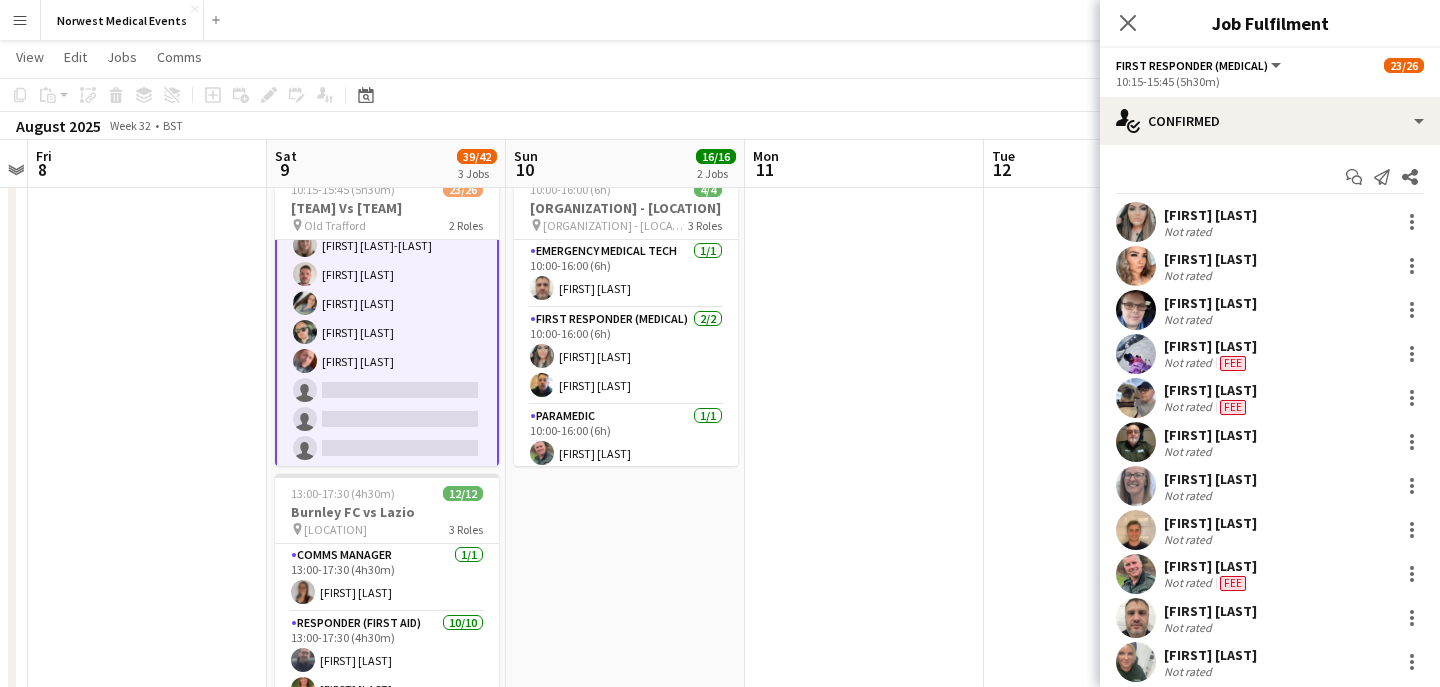 scroll, scrollTop: 608, scrollLeft: 0, axis: vertical 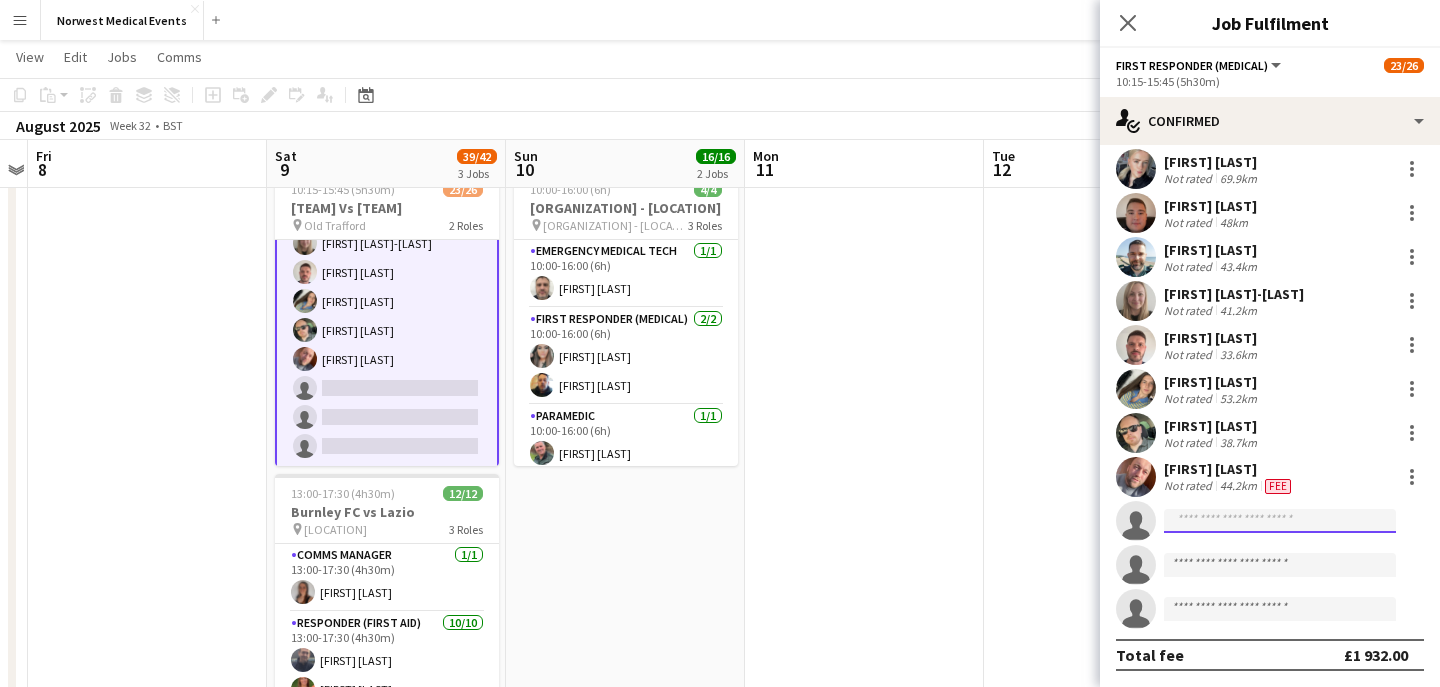 click 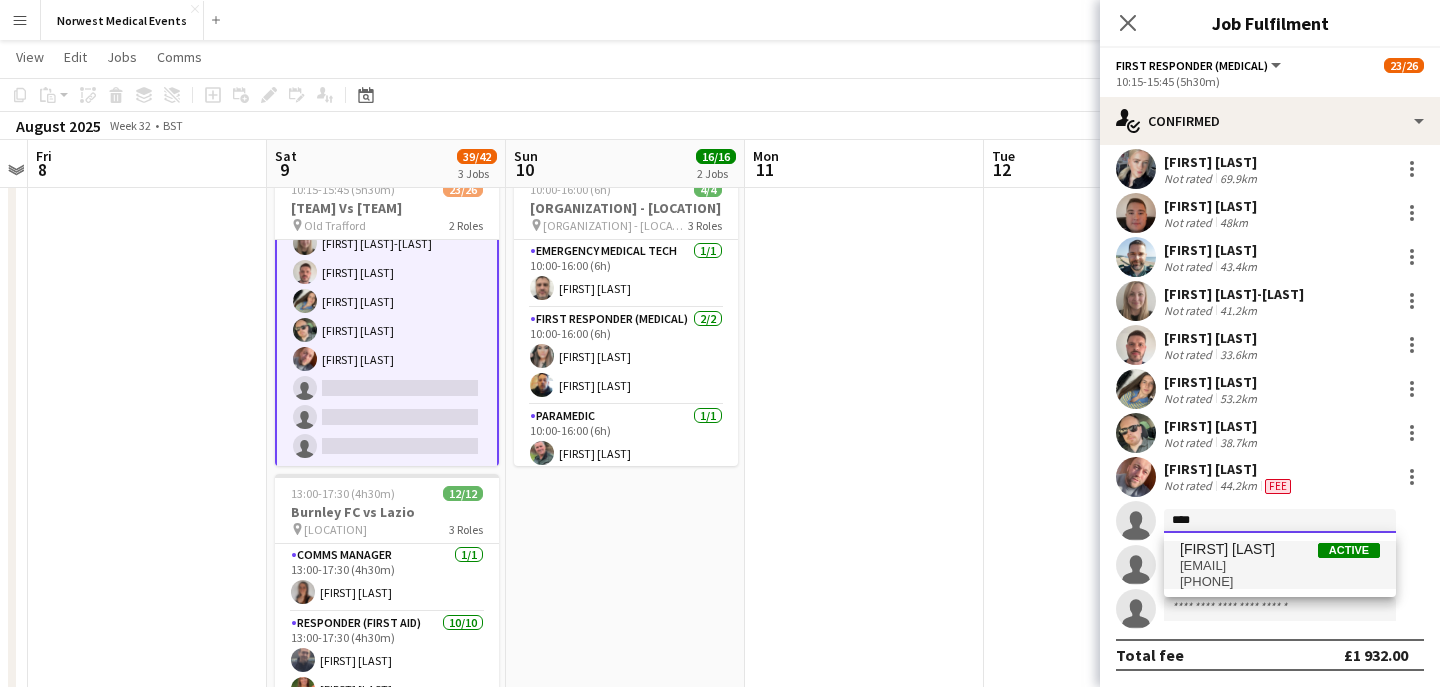 type on "****" 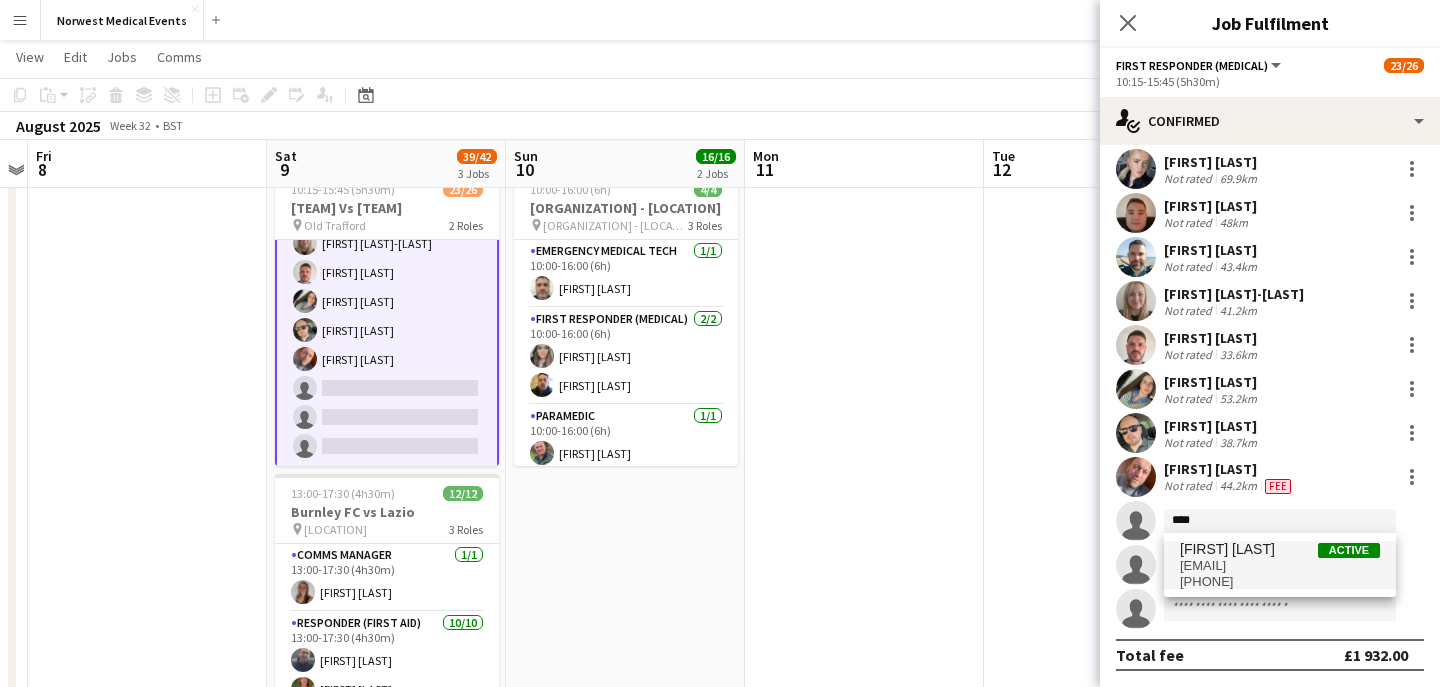 click on "[FIRST] [LAST]" at bounding box center [1227, 549] 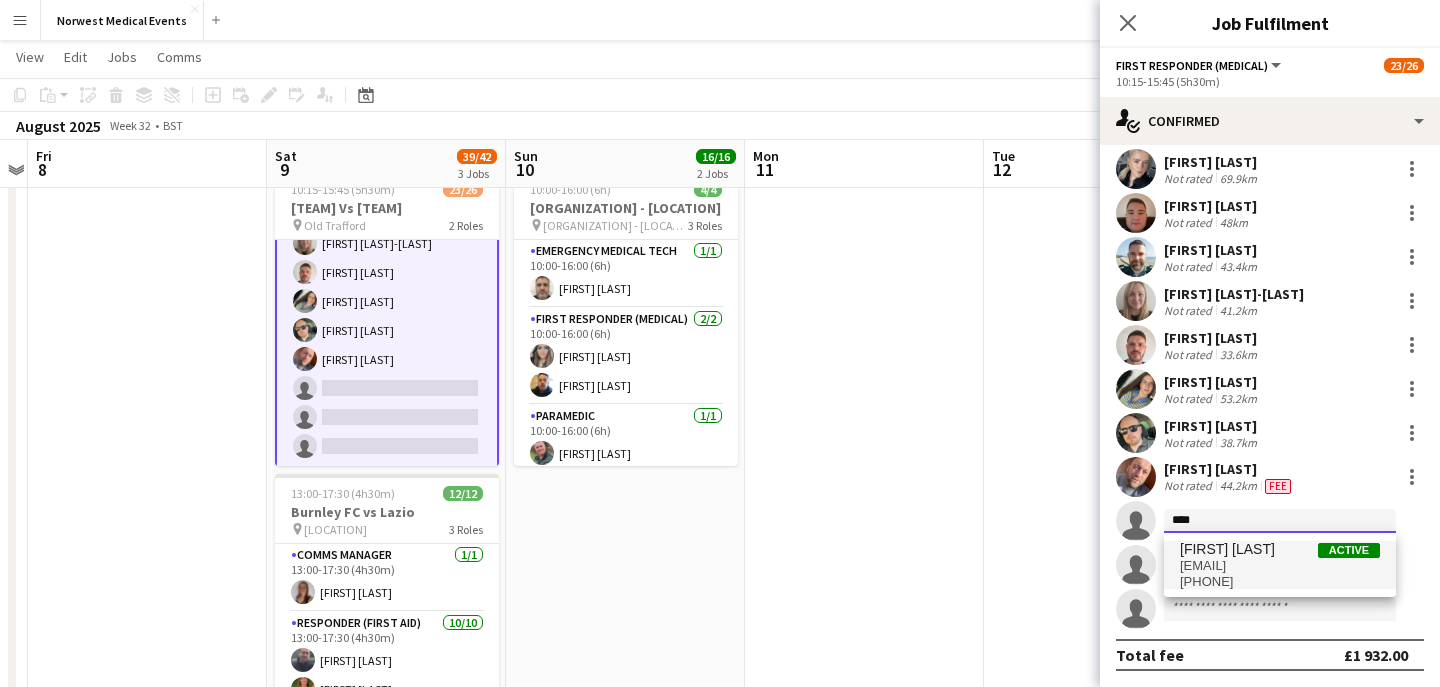 type 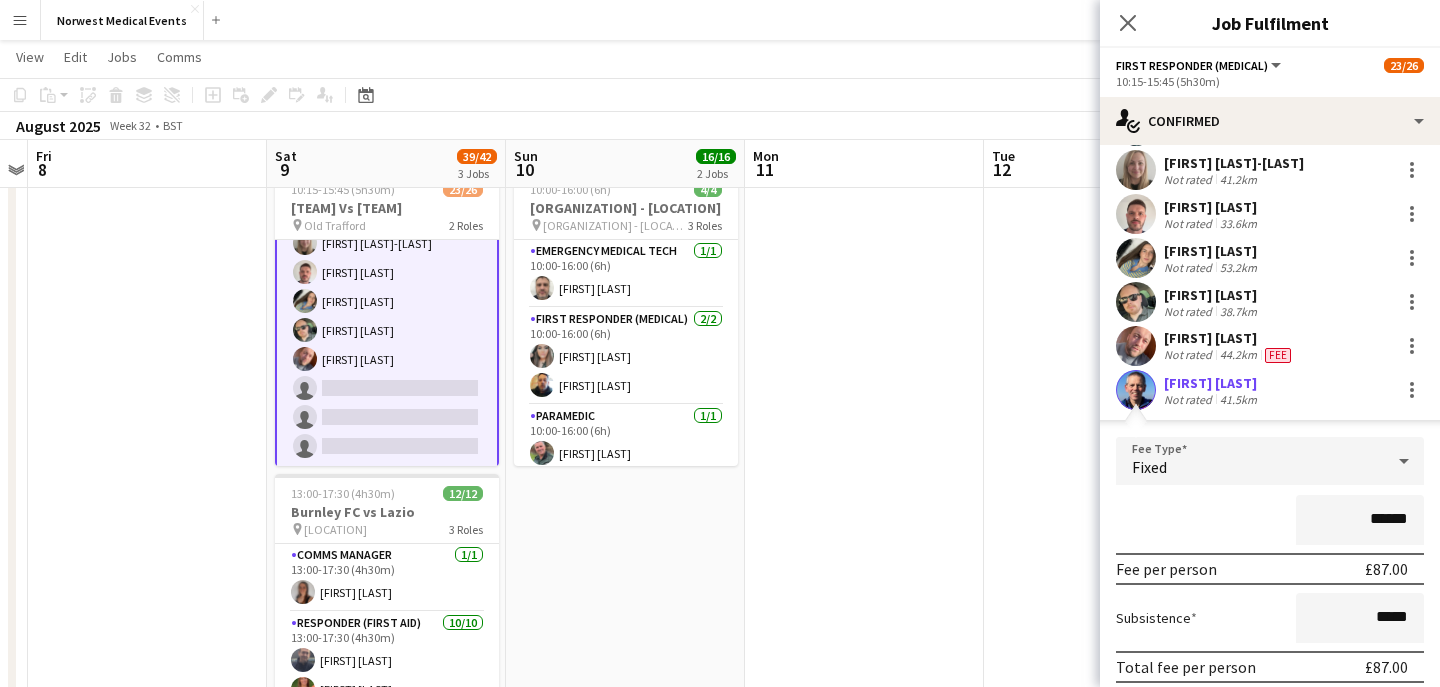scroll, scrollTop: 803, scrollLeft: 0, axis: vertical 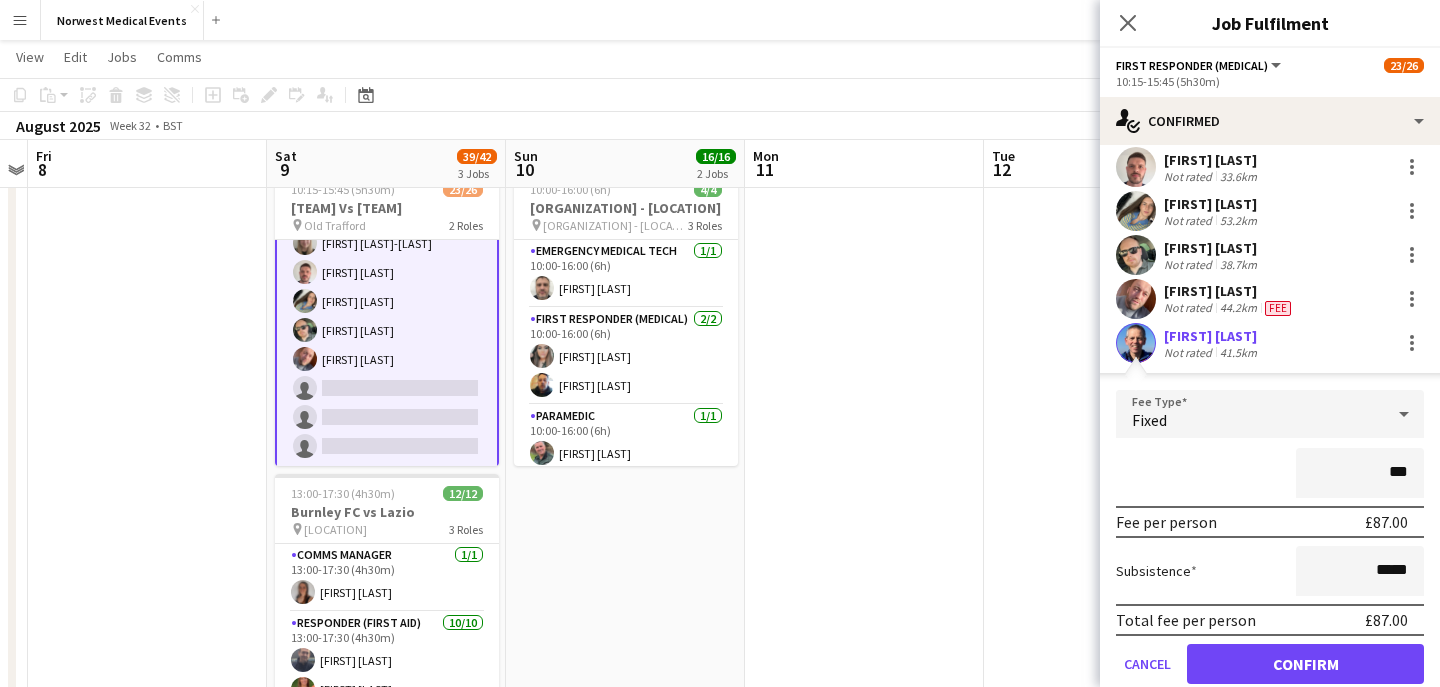 type on "**" 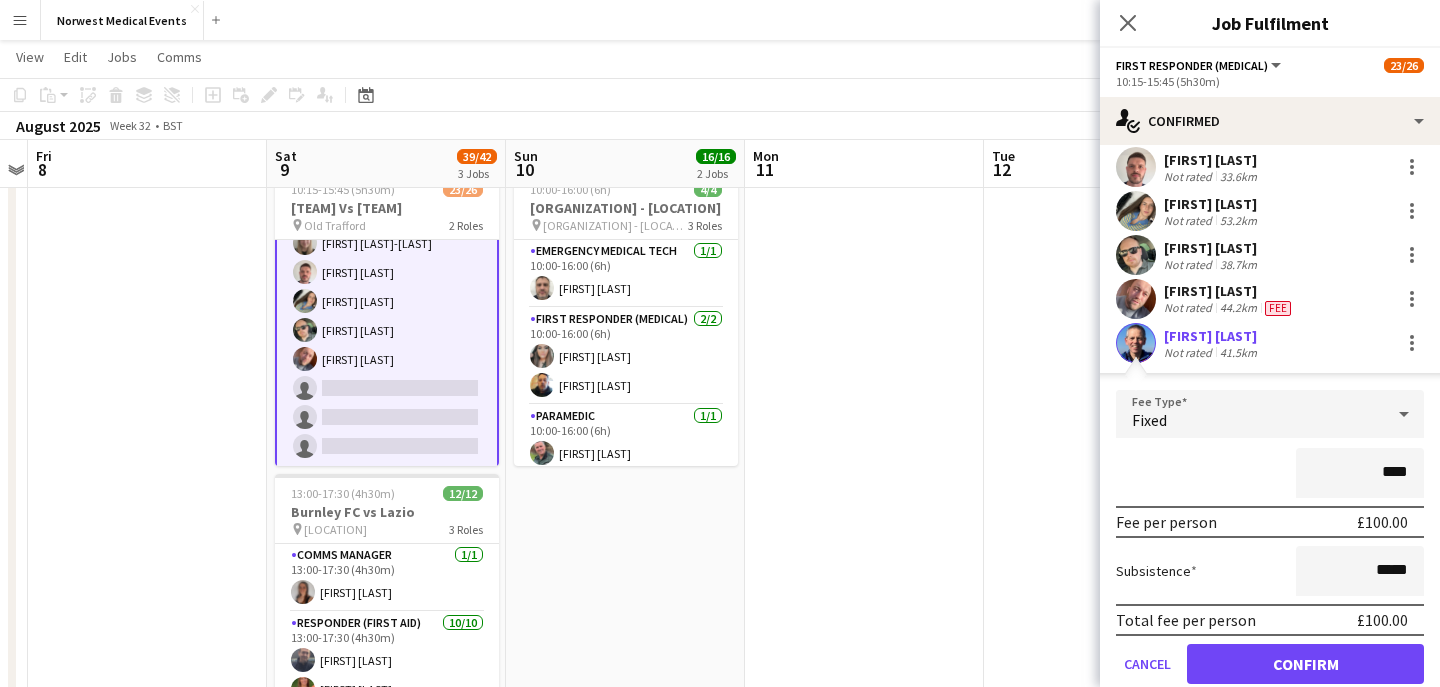 type on "*****" 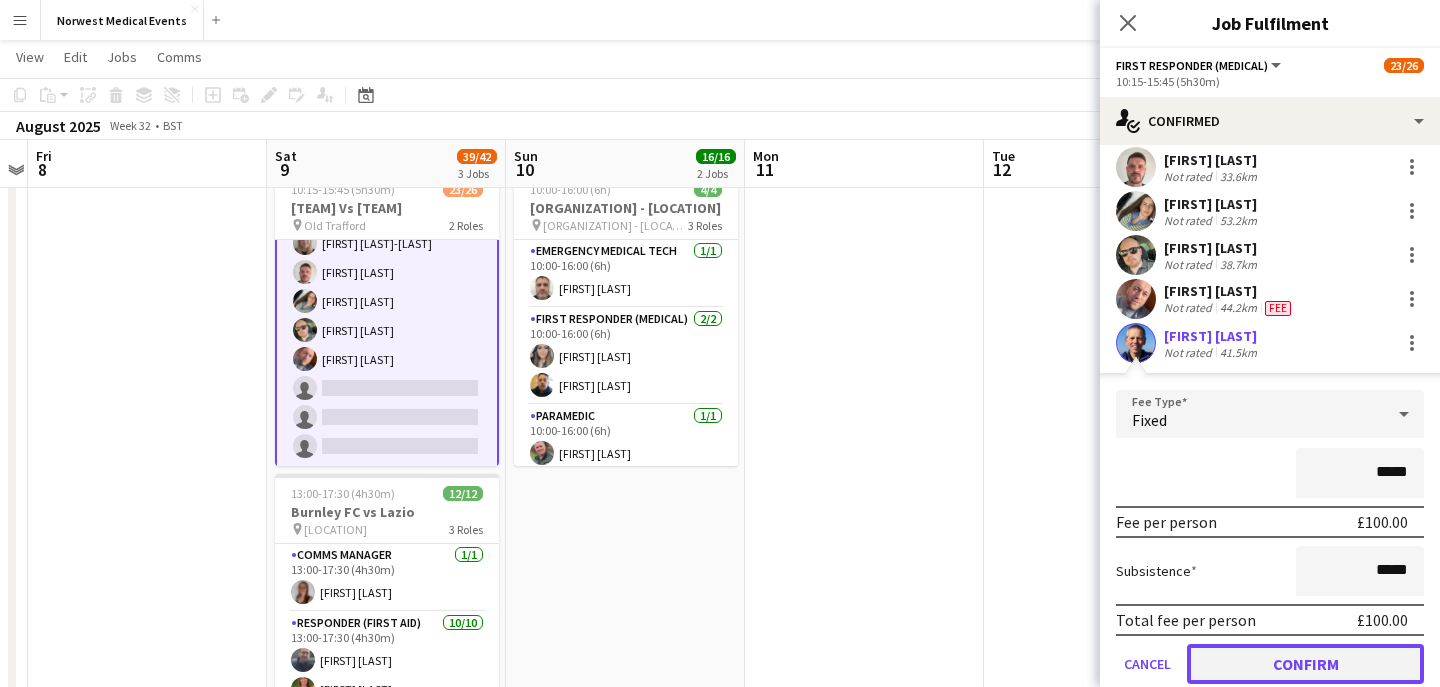 click on "Confirm" at bounding box center (1305, 664) 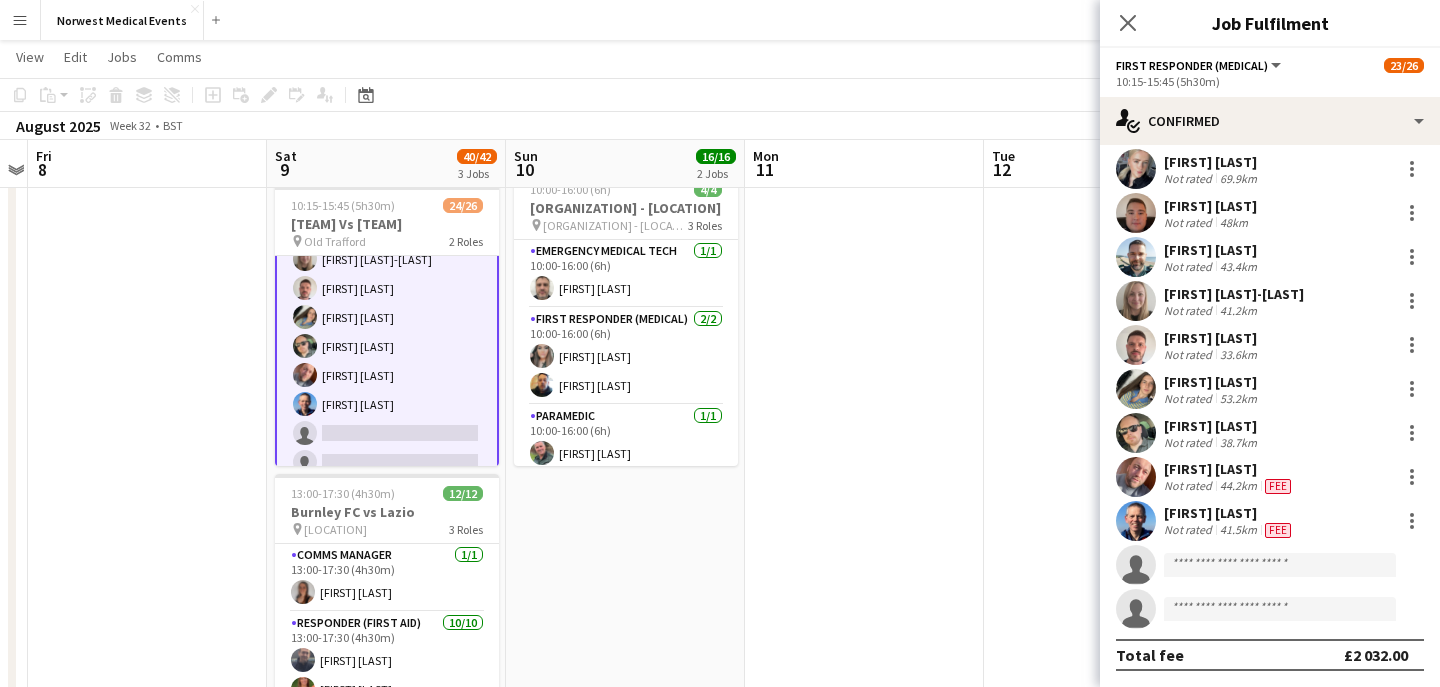 scroll, scrollTop: 625, scrollLeft: 0, axis: vertical 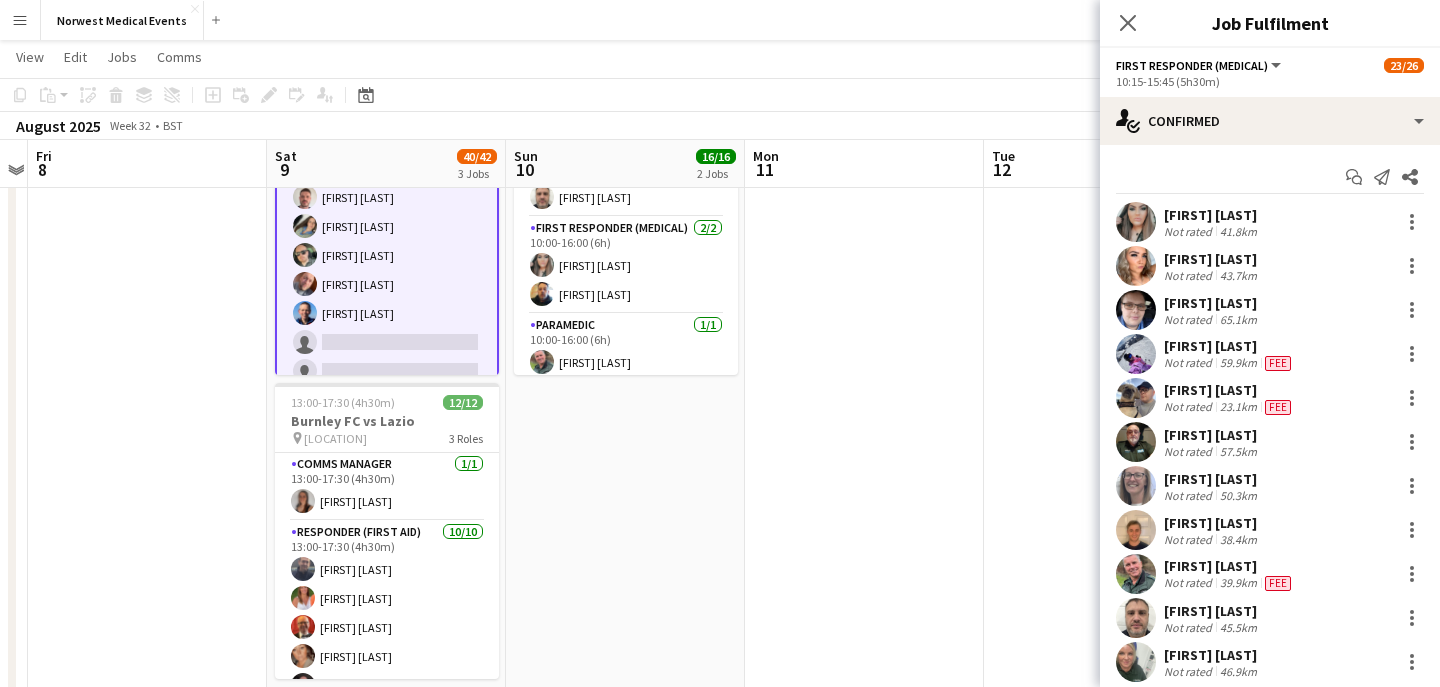 click on "Close pop-in" 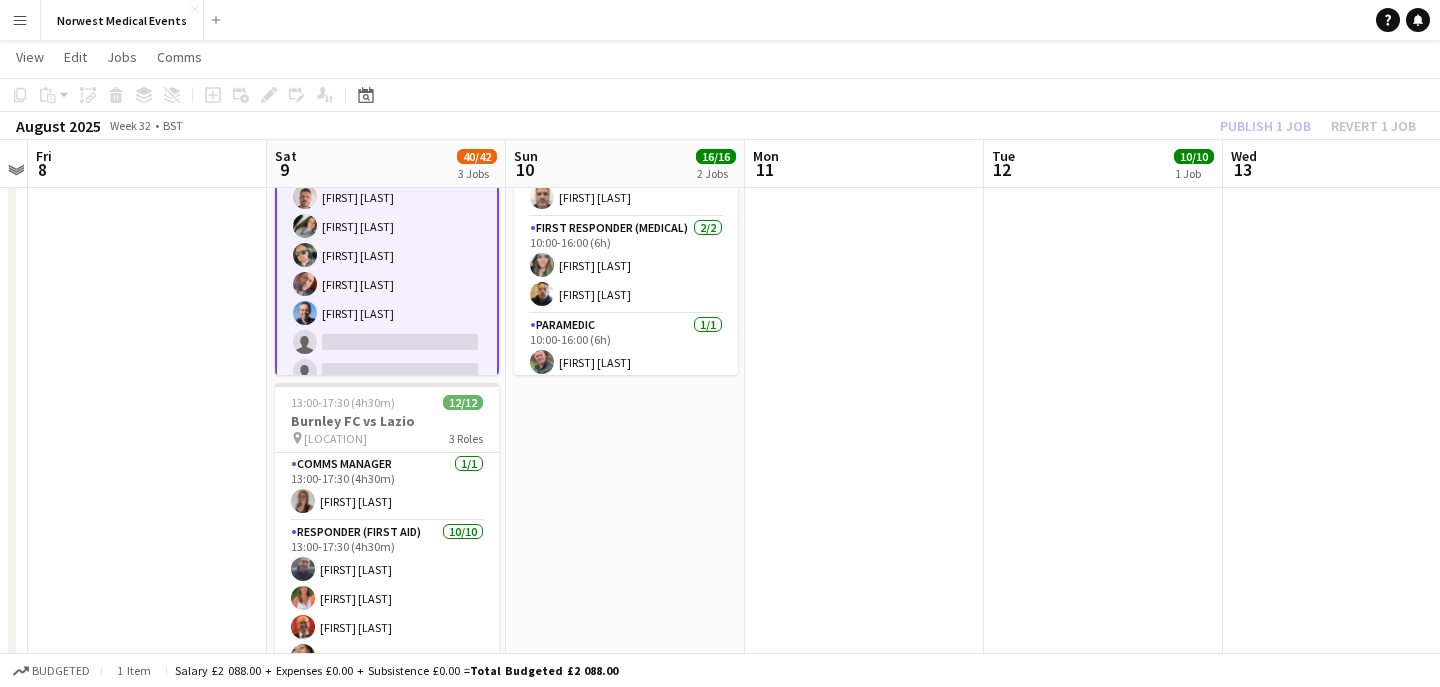 click on "Publish 1 job   Revert 1 job" 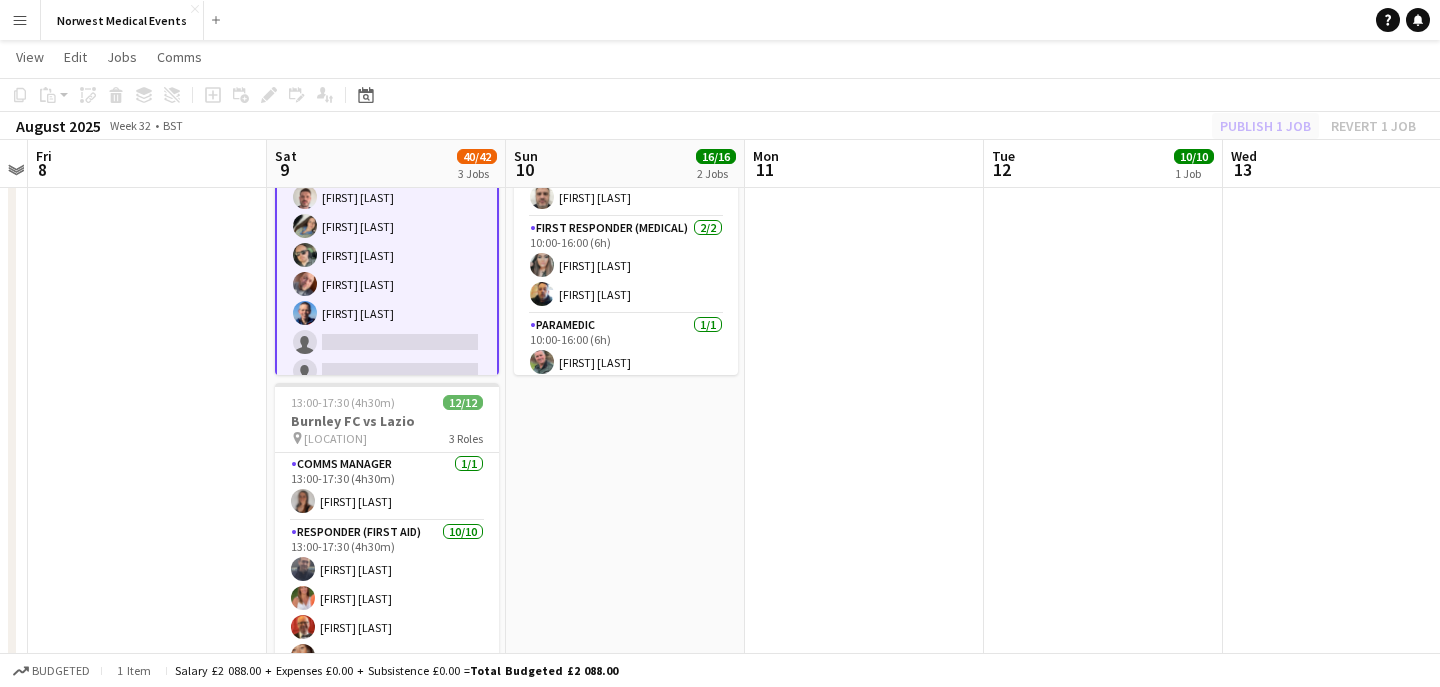 scroll, scrollTop: 606, scrollLeft: 0, axis: vertical 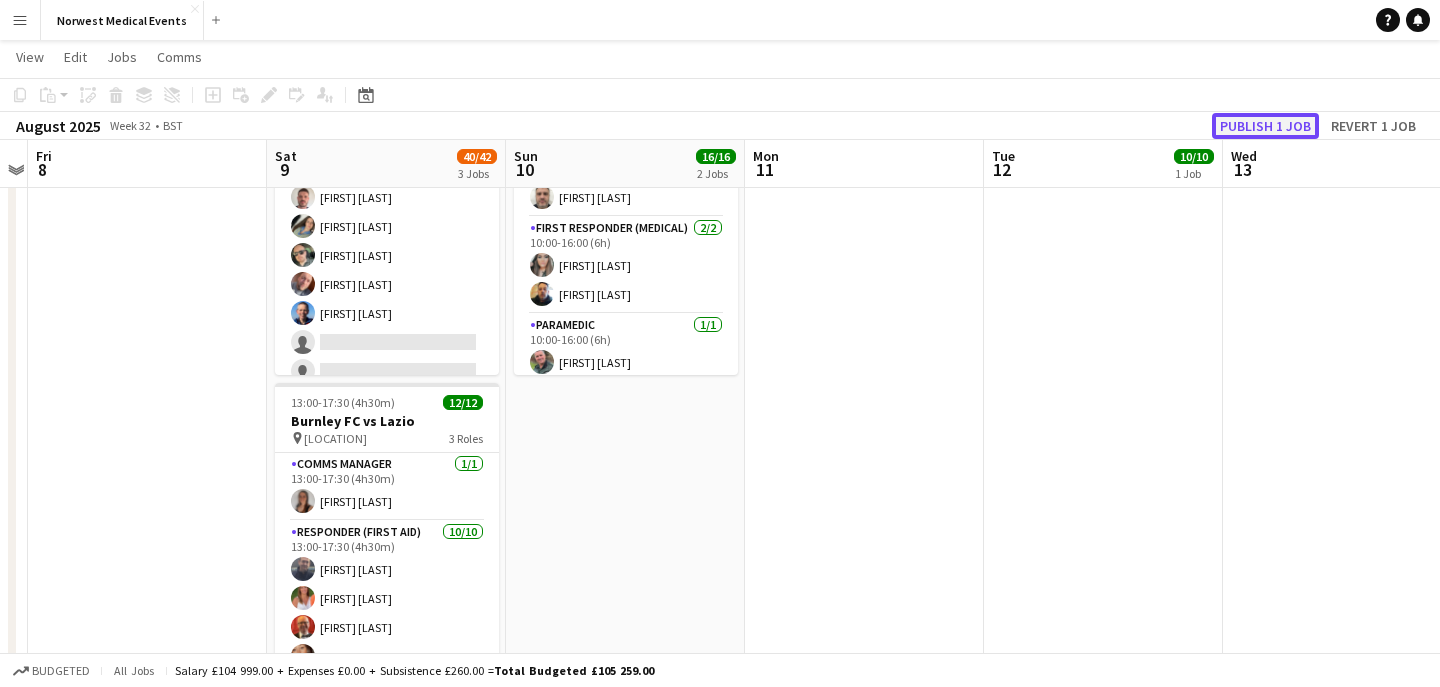 click on "Publish 1 job" 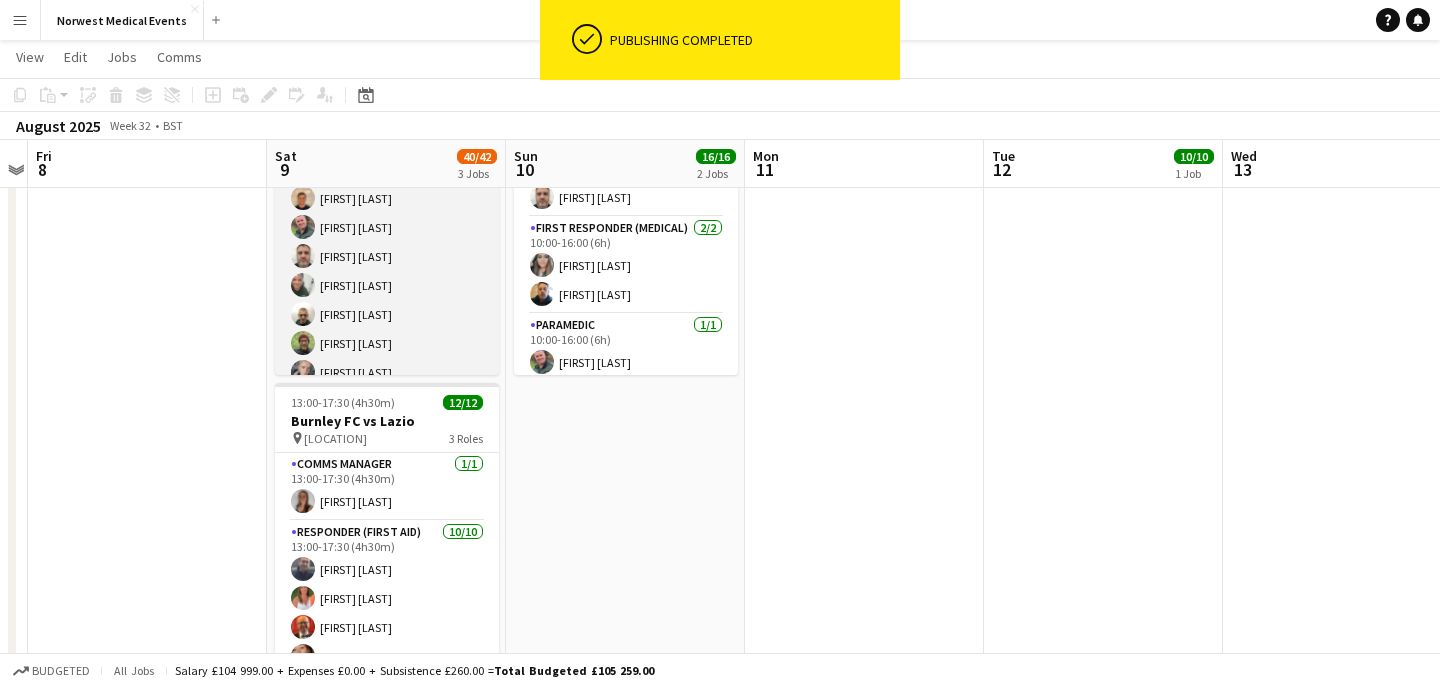 scroll, scrollTop: 0, scrollLeft: 0, axis: both 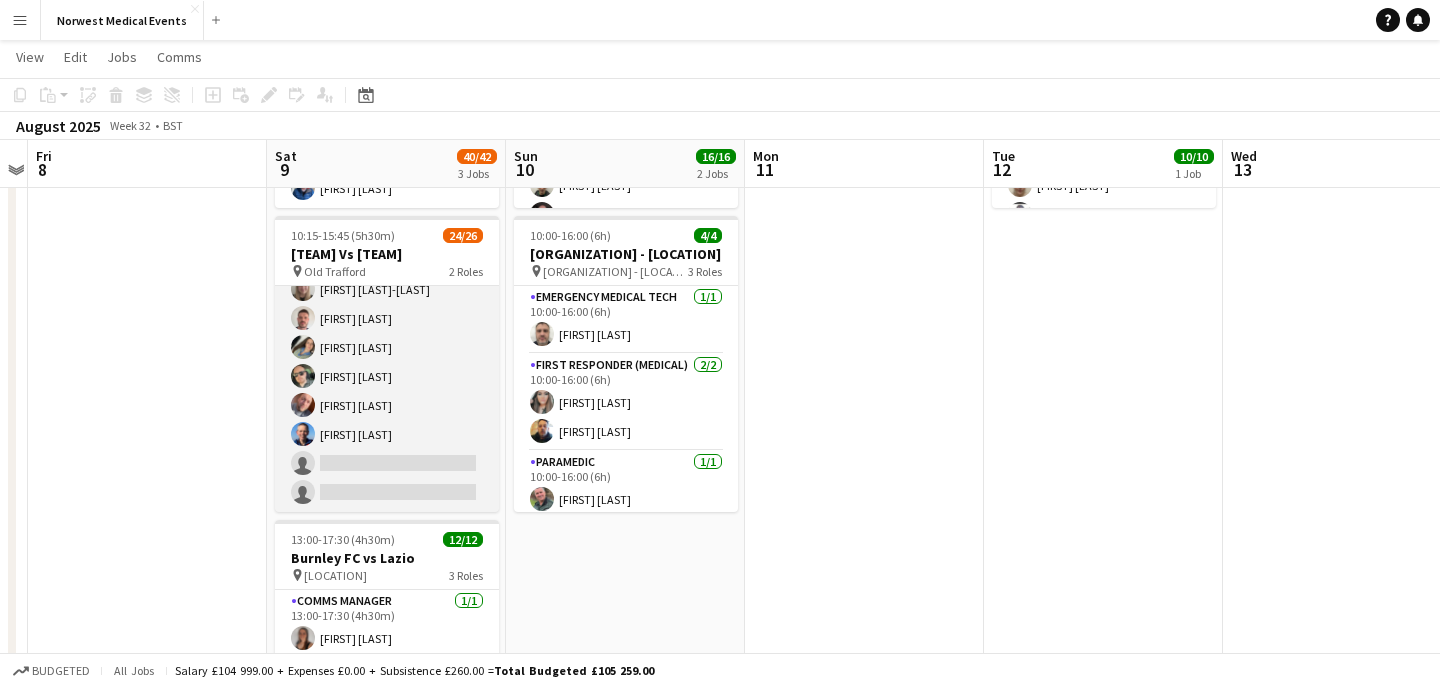 click on "First Responder (Medical)    22/24   10:15-15:45 (5h30m)
[FIRST] [LAST] [FIRST] [LAST] [FIRST] [LAST] [FIRST] [LAST] [FIRST] [LAST] [FIRST] [LAST] [FIRST] [LAST] [FIRST] [LAST] [FIRST] [LAST] [FIRST] [LAST] [FIRST] [LAST] [FIRST] [LAST] [FIRST] [LAST] [FIRST] [LAST] [FIRST] [LAST] [FIRST] [LAST] [FIRST] [LAST] [FIRST] [LAST] [FIRST] [LAST] [FIRST] [LAST]
single-neutral-actions
single-neutral-actions" at bounding box center (387, 144) 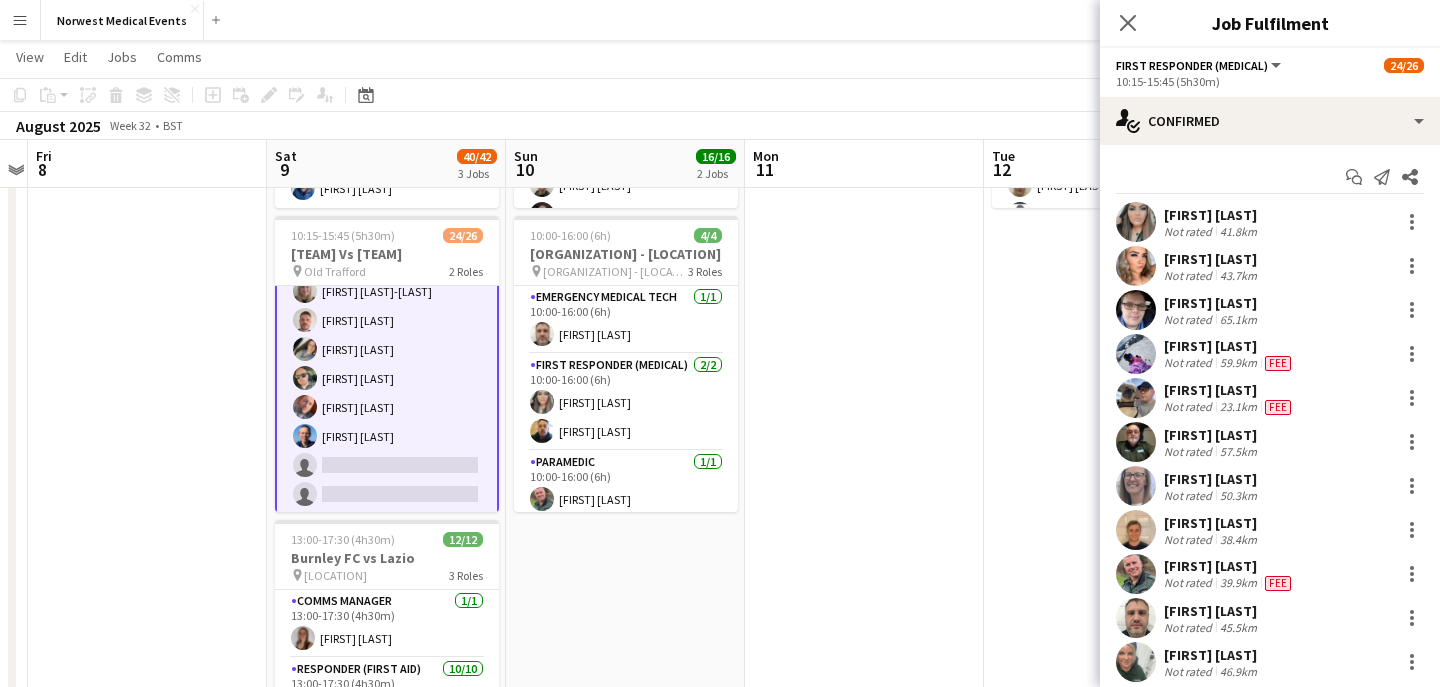 scroll, scrollTop: 608, scrollLeft: 0, axis: vertical 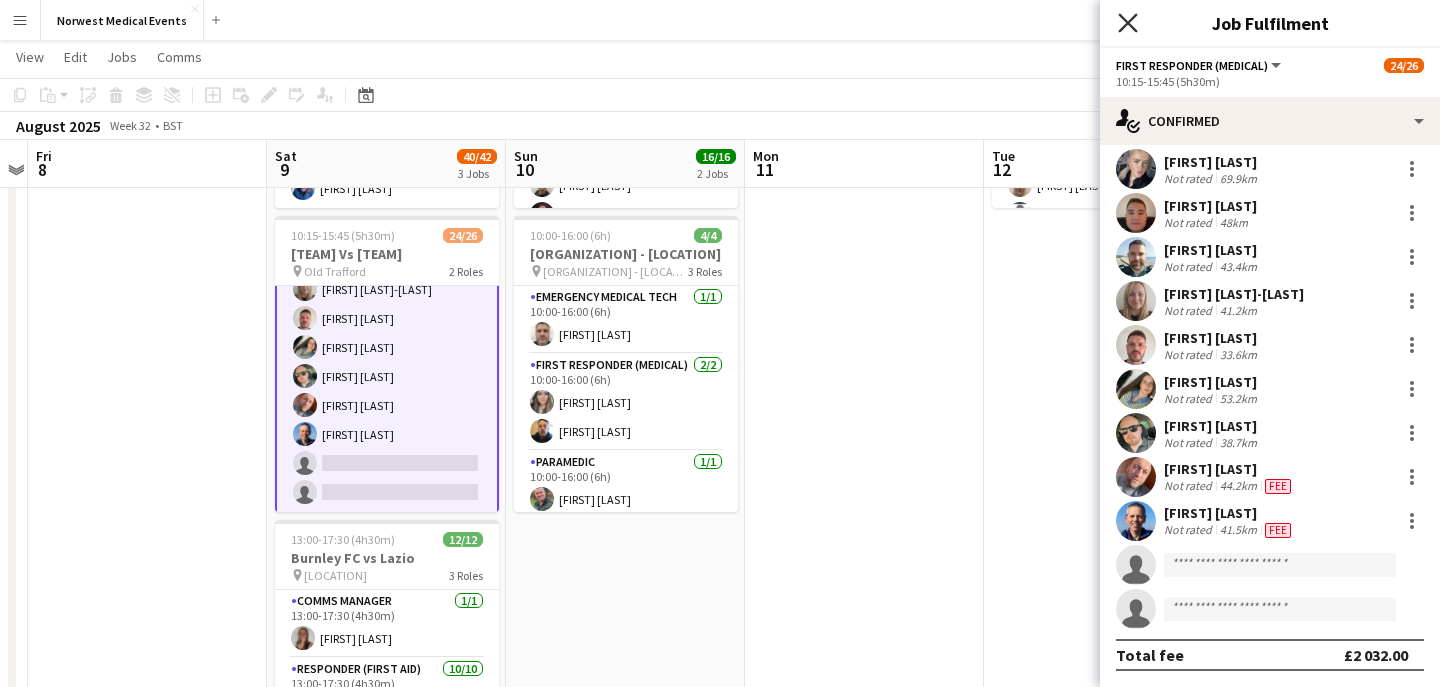 click 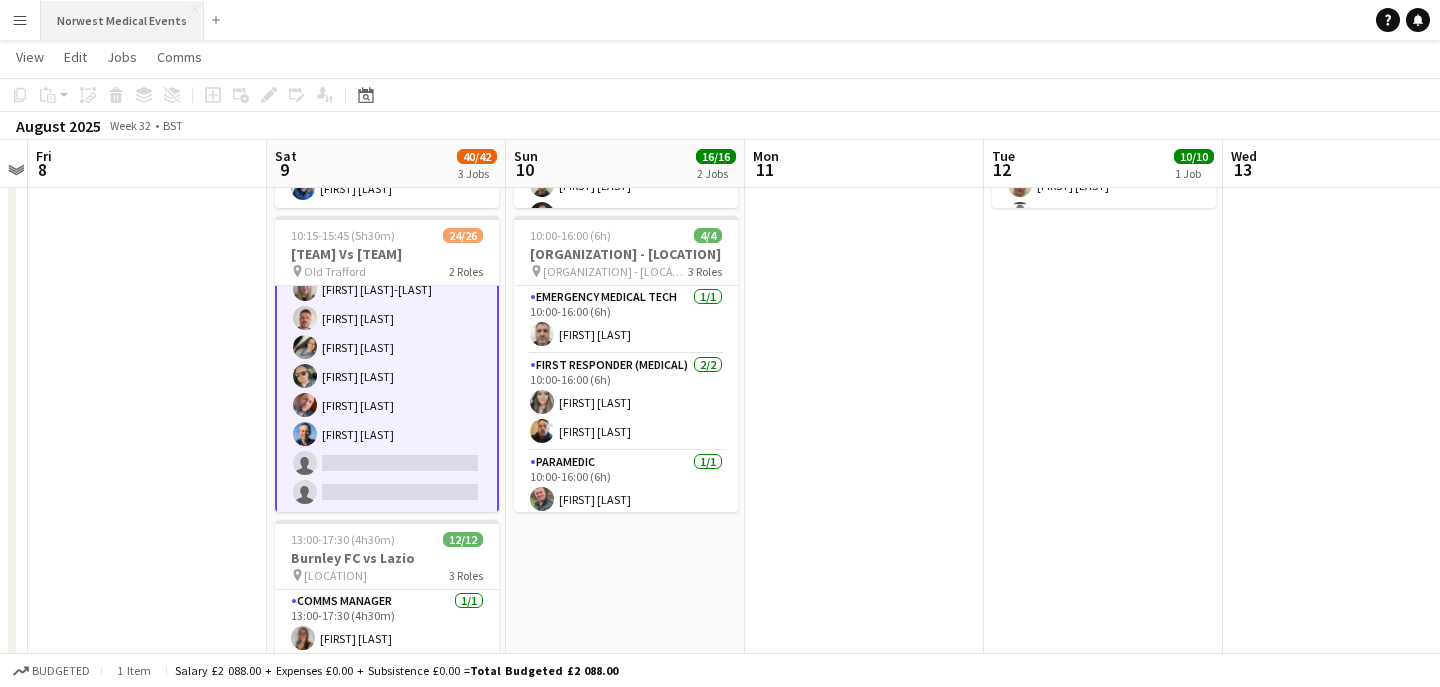 click on "[ORGANIZATION]
Close" at bounding box center (122, 20) 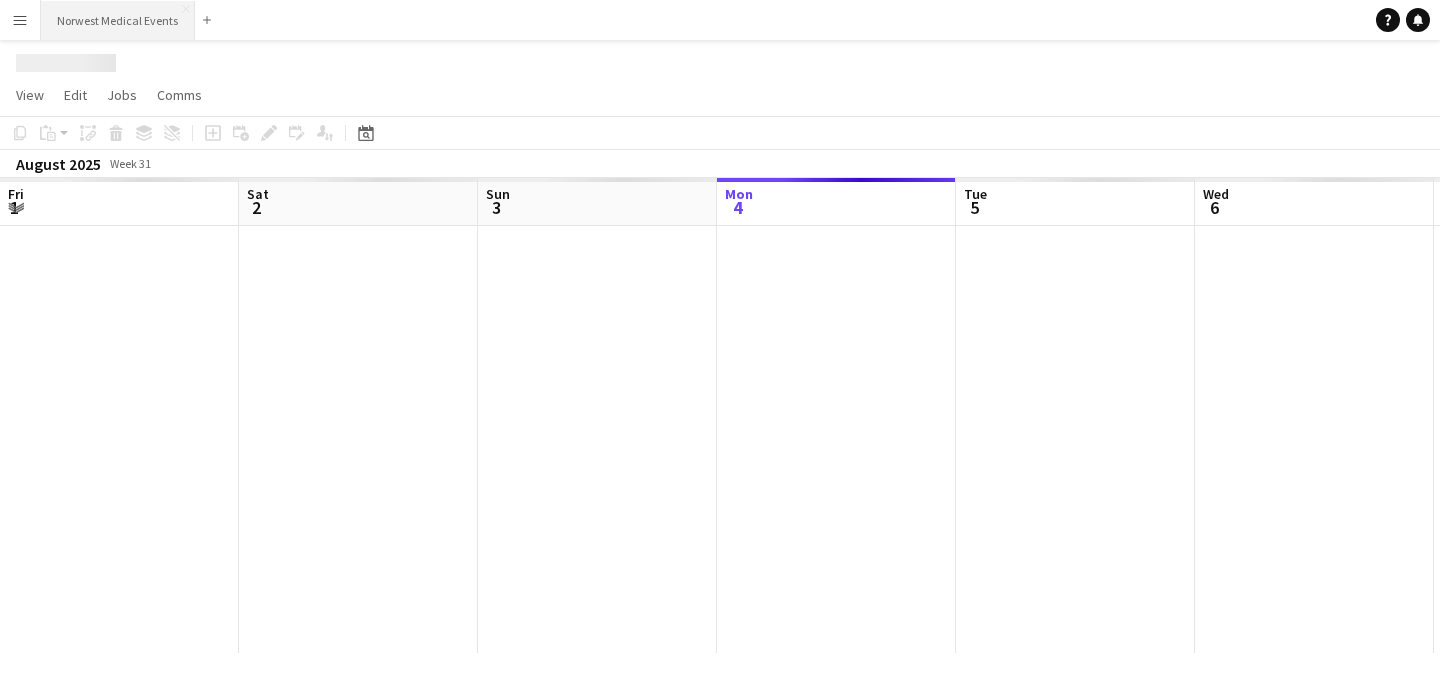 scroll, scrollTop: 0, scrollLeft: 0, axis: both 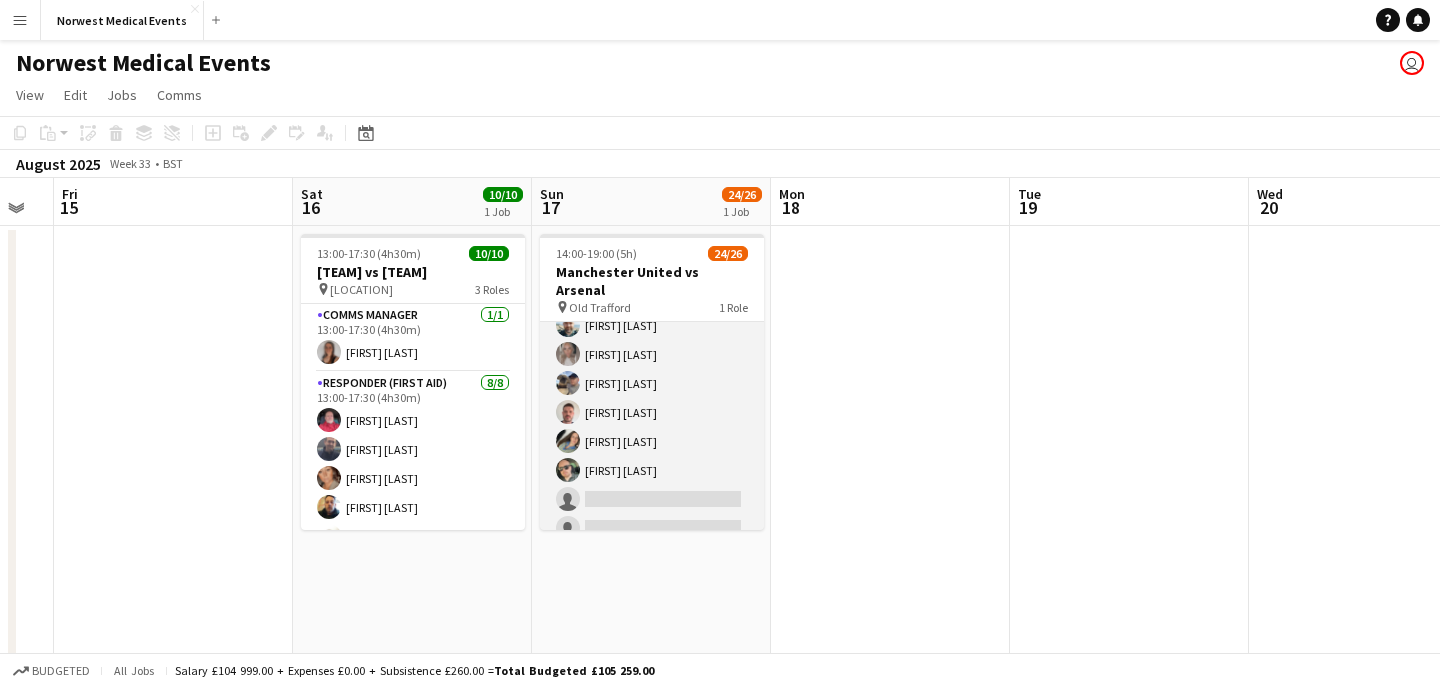 click on "First Responder (Medical)    24/26   14:00-19:00 (5h)
[FIRST] [LAST] [FIRST] [LAST] [FIRST] [LAST] [FIRST] [LAST] [FIRST] [LAST] [FIRST] [LAST] [FIRST] [LAST] [FIRST] [LAST] [FIRST] [LAST] [FIRST] [LAST] [FIRST] [LAST] [FIRST] [LAST] [FIRST] [LAST] [FIRST] [LAST] [FIRST] [LAST] [FIRST] [LAST] [FIRST] [LAST] [FIRST] [LAST] [FIRST] [LAST] [FIRST] [LAST]
single-neutral-actions
single-neutral-actions" at bounding box center [652, 151] 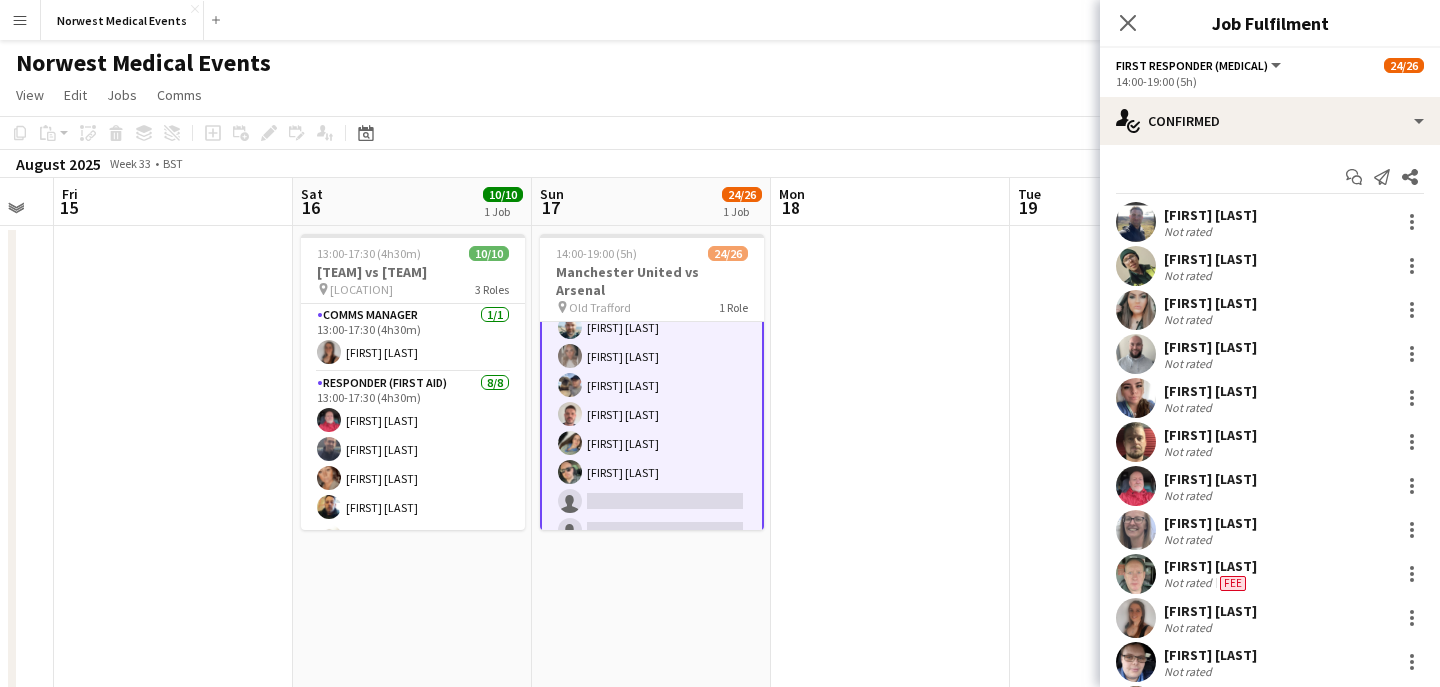 scroll, scrollTop: 569, scrollLeft: 0, axis: vertical 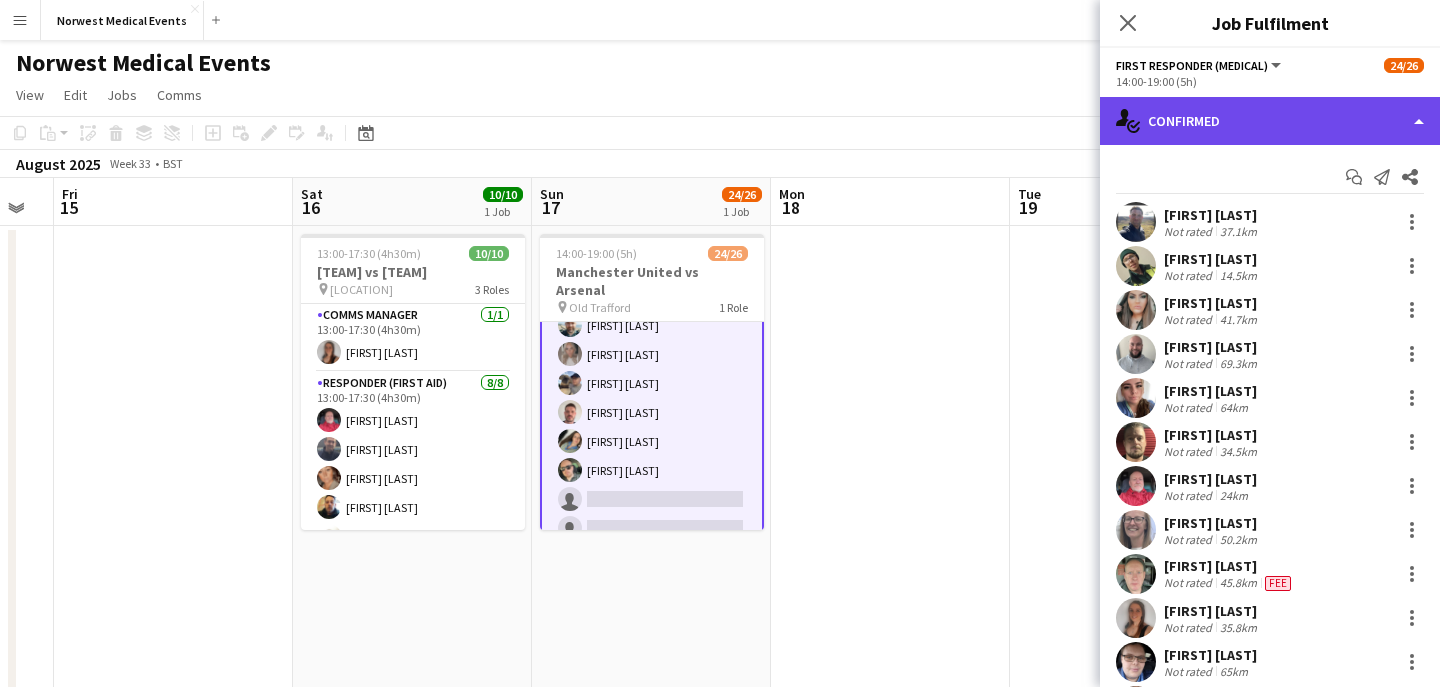 click on "single-neutral-actions-check-2
Confirmed" 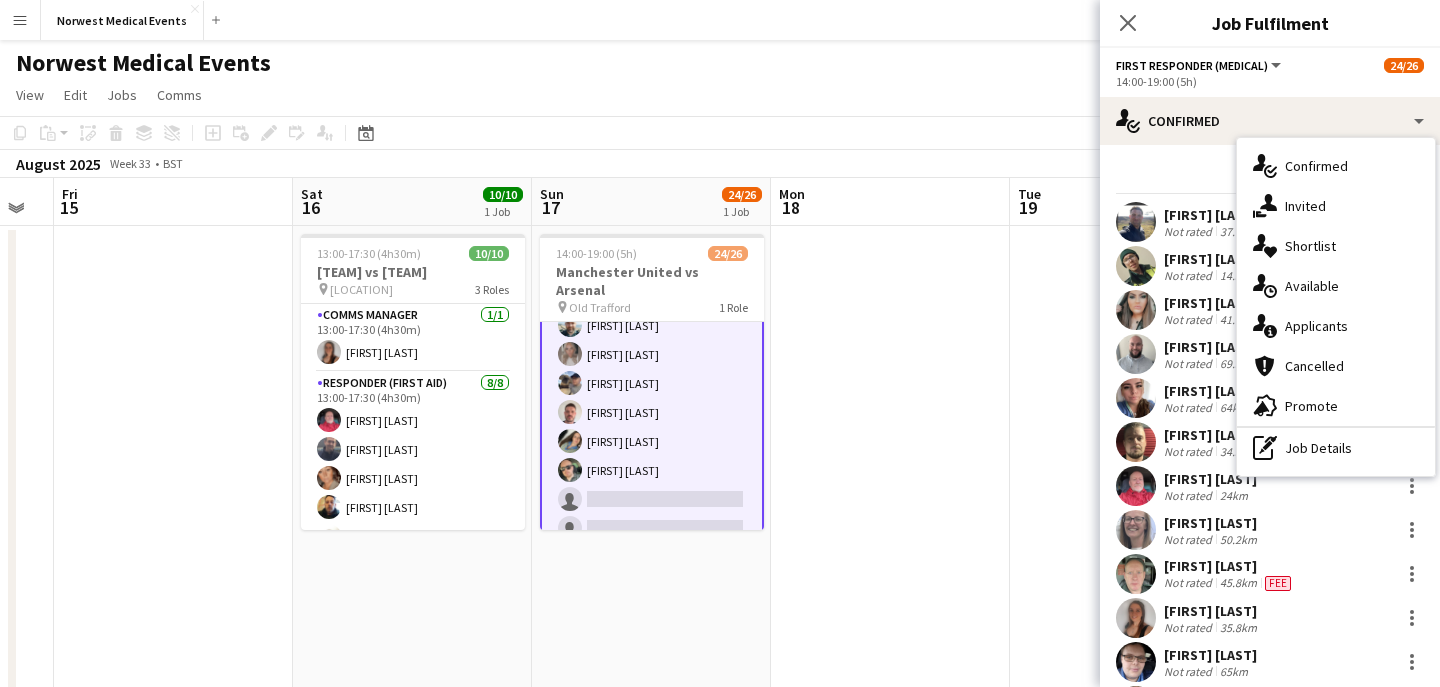 click on "single-neutral-actions-information
Applicants" at bounding box center (1336, 326) 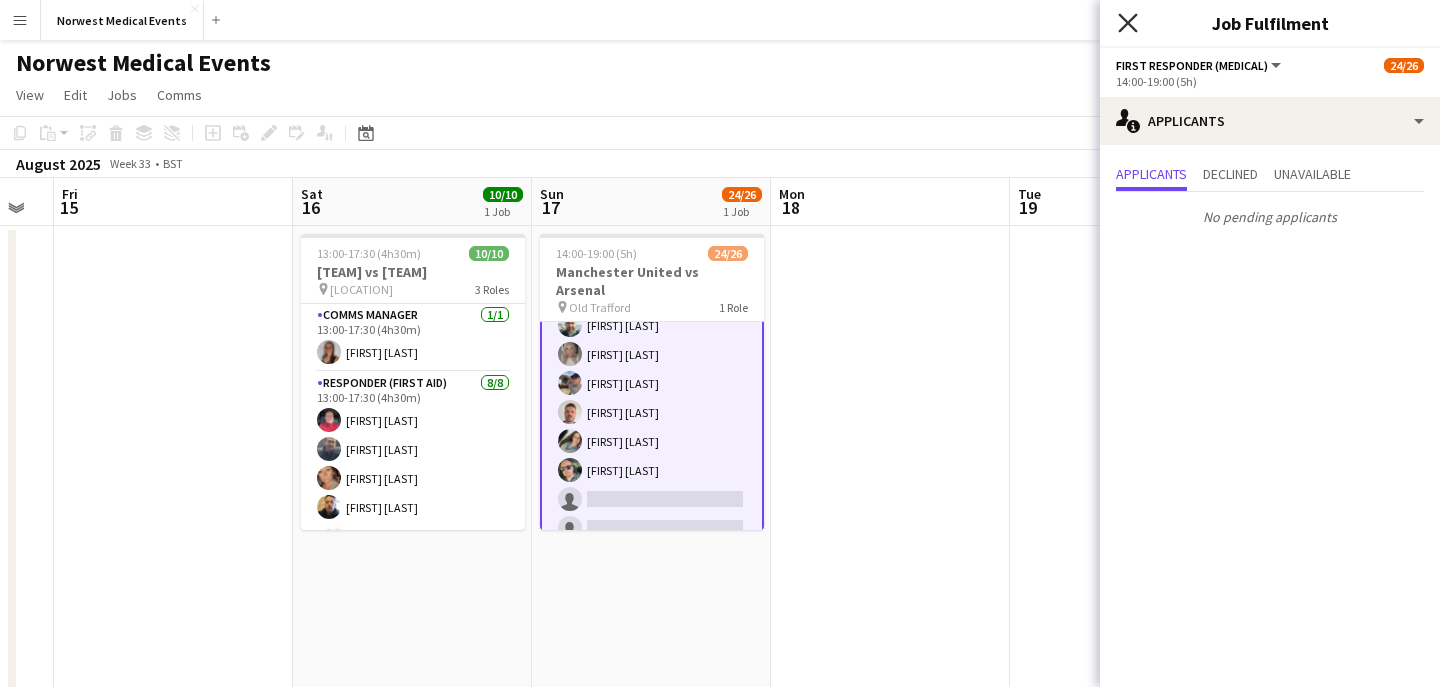 click on "Close pop-in" 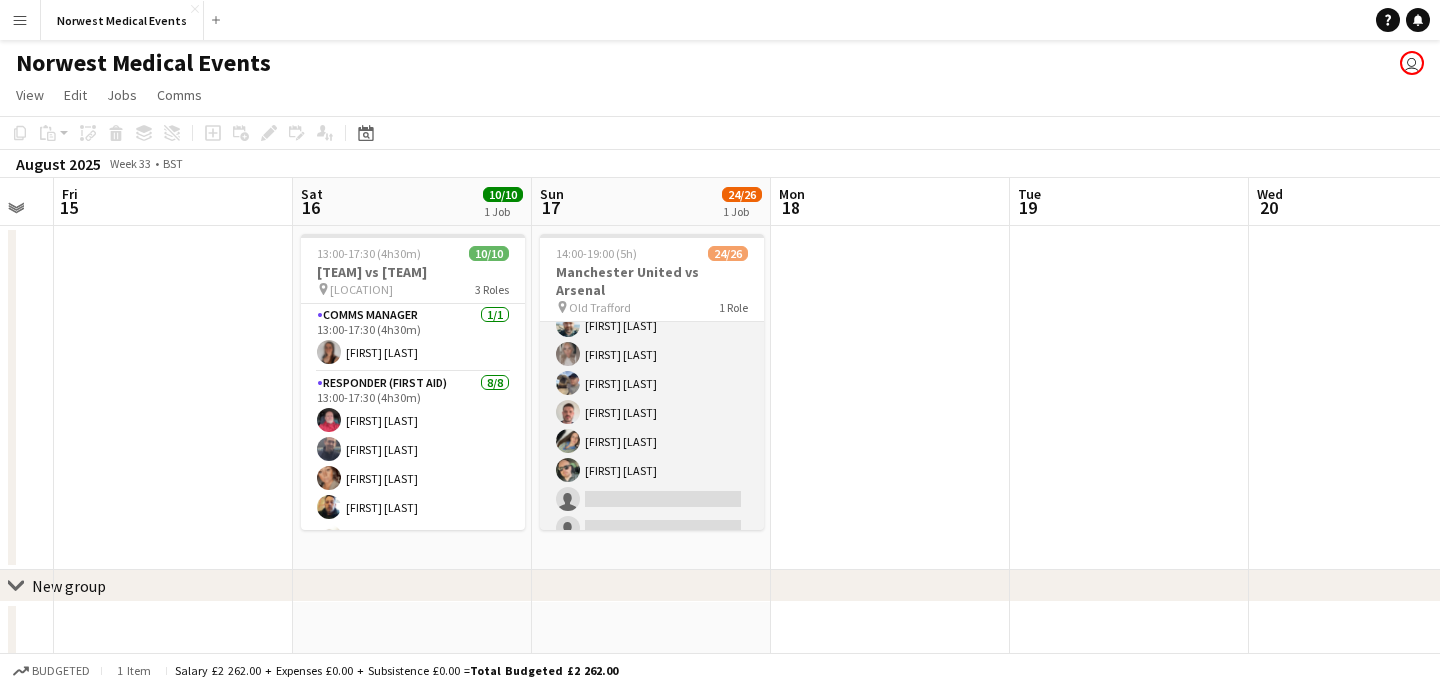 click on "First Responder (Medical)    24/26   14:00-19:00 (5h)
[FIRST] [LAST] [FIRST] [LAST] [FIRST] [LAST] [FIRST] [LAST] [FIRST] [LAST] [FIRST] [LAST] [FIRST] [LAST] [FIRST] [LAST] [FIRST] [LAST] [FIRST] [LAST] [FIRST] [LAST] [FIRST] [LAST] [FIRST] [LAST] [FIRST] [LAST] [FIRST] [LAST] [FIRST] [LAST] [FIRST] [LAST] [FIRST] [LAST] [FIRST] [LAST] [FIRST] [LAST]
single-neutral-actions
single-neutral-actions" at bounding box center [652, 151] 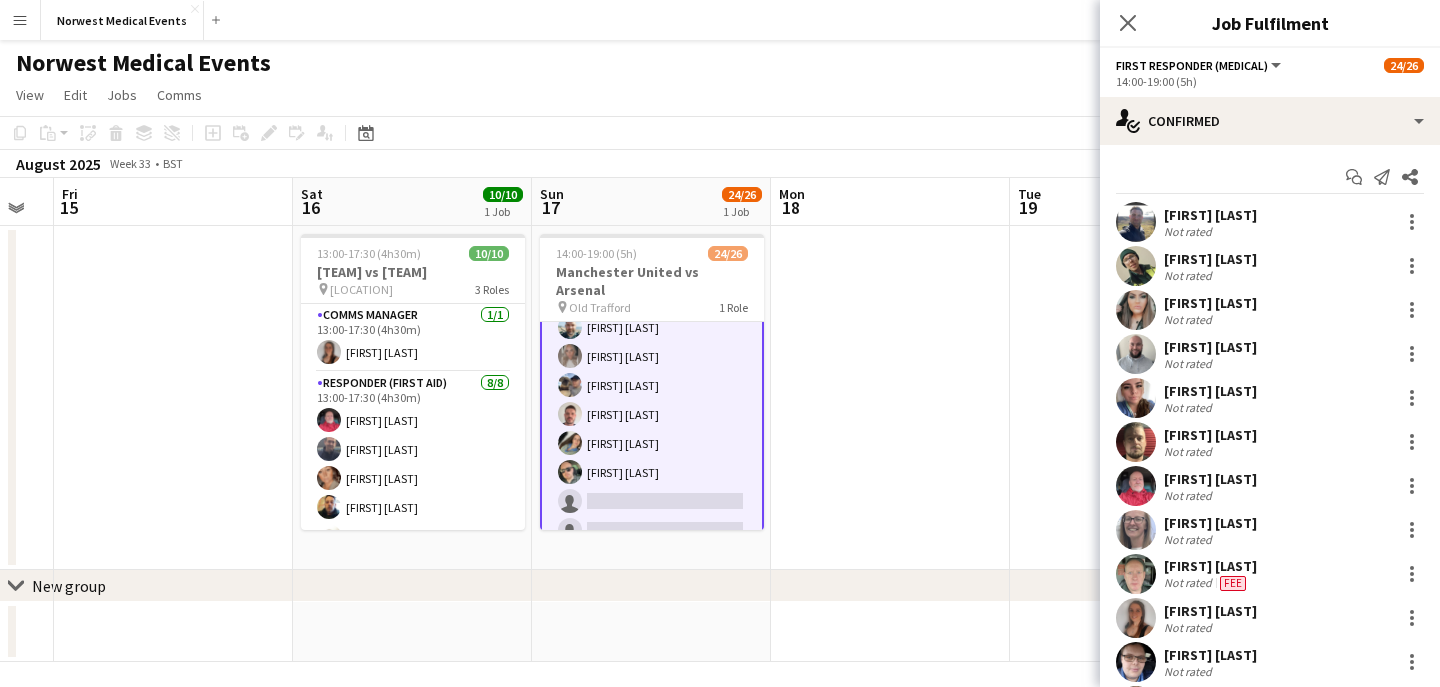 scroll, scrollTop: 569, scrollLeft: 0, axis: vertical 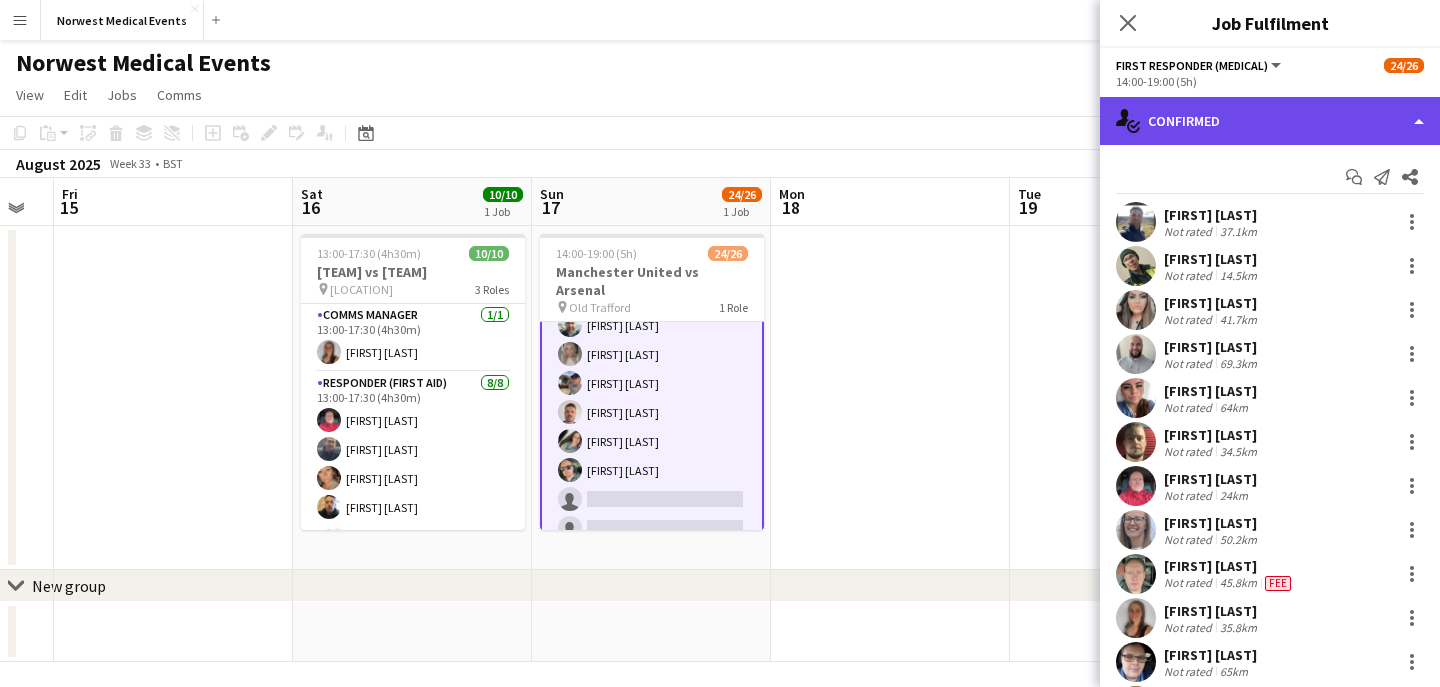 click on "single-neutral-actions-check-2
Confirmed" 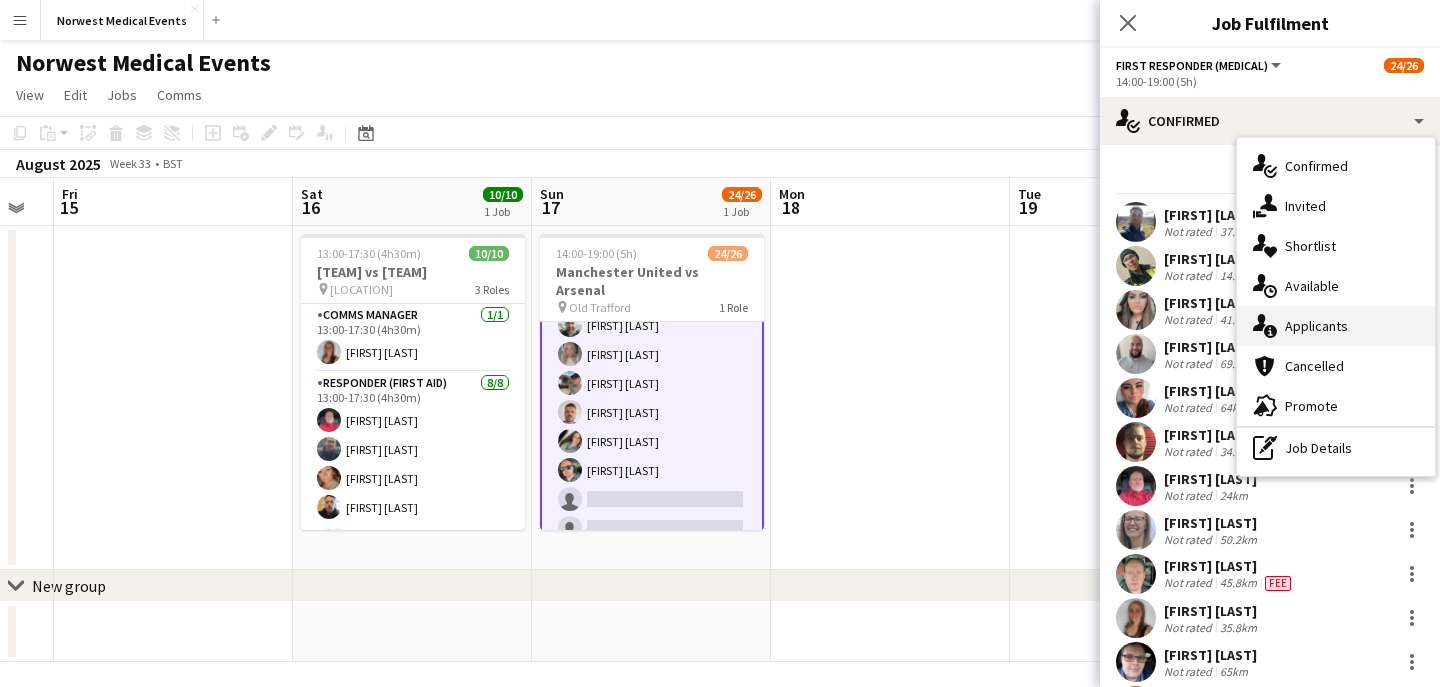 click on "single-neutral-actions-information
Applicants" at bounding box center [1336, 326] 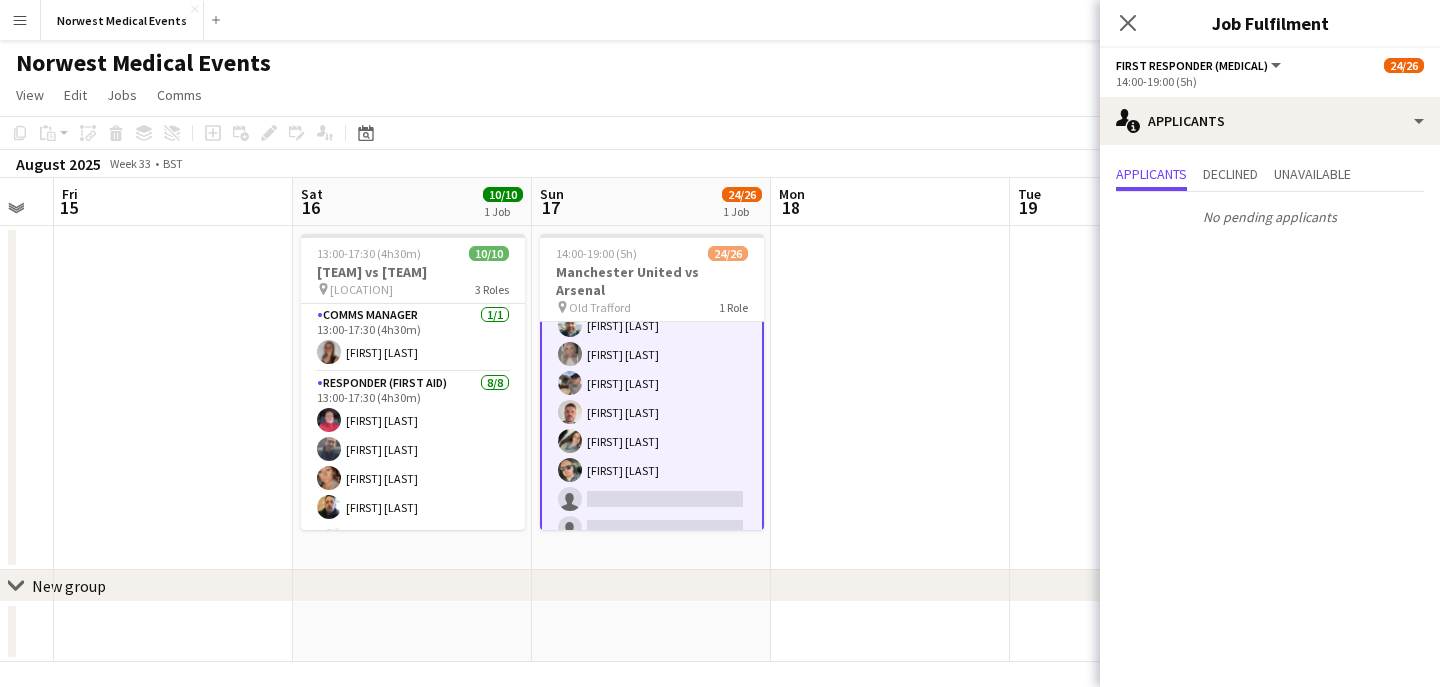 click 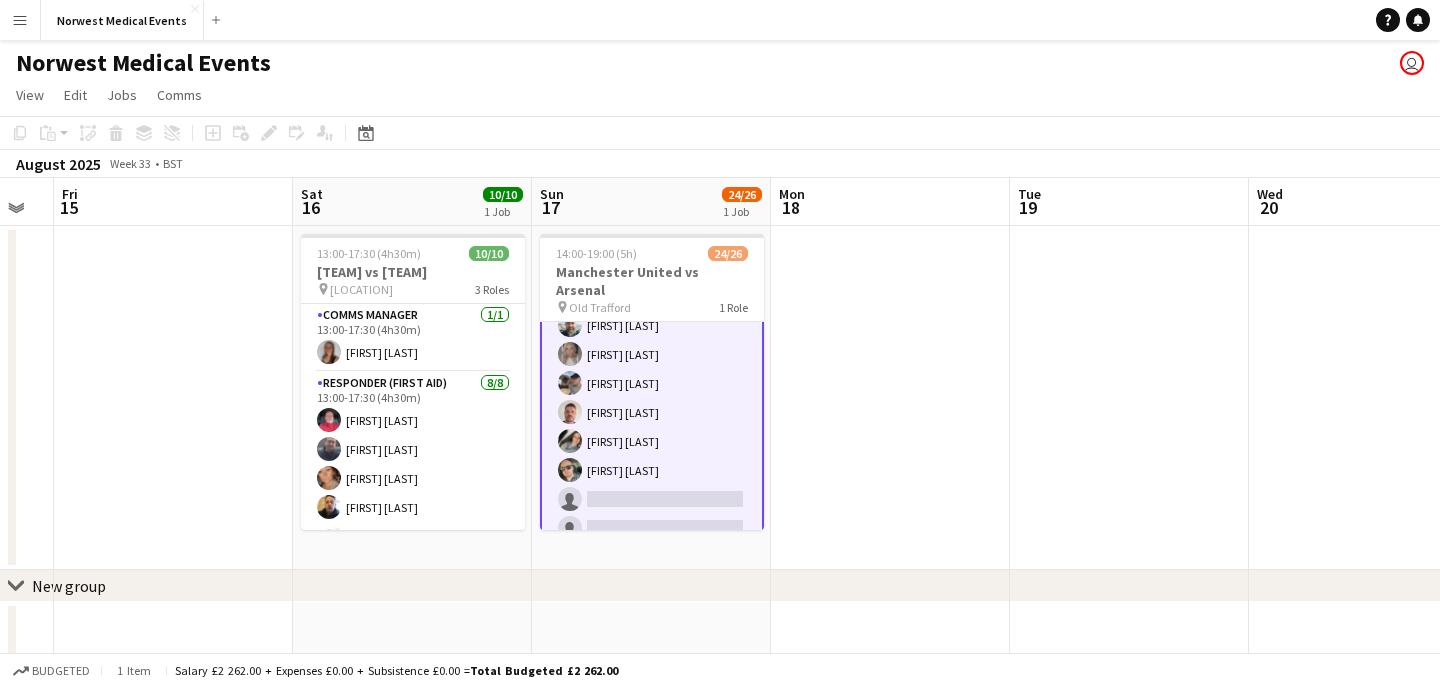 scroll, scrollTop: 1, scrollLeft: 0, axis: vertical 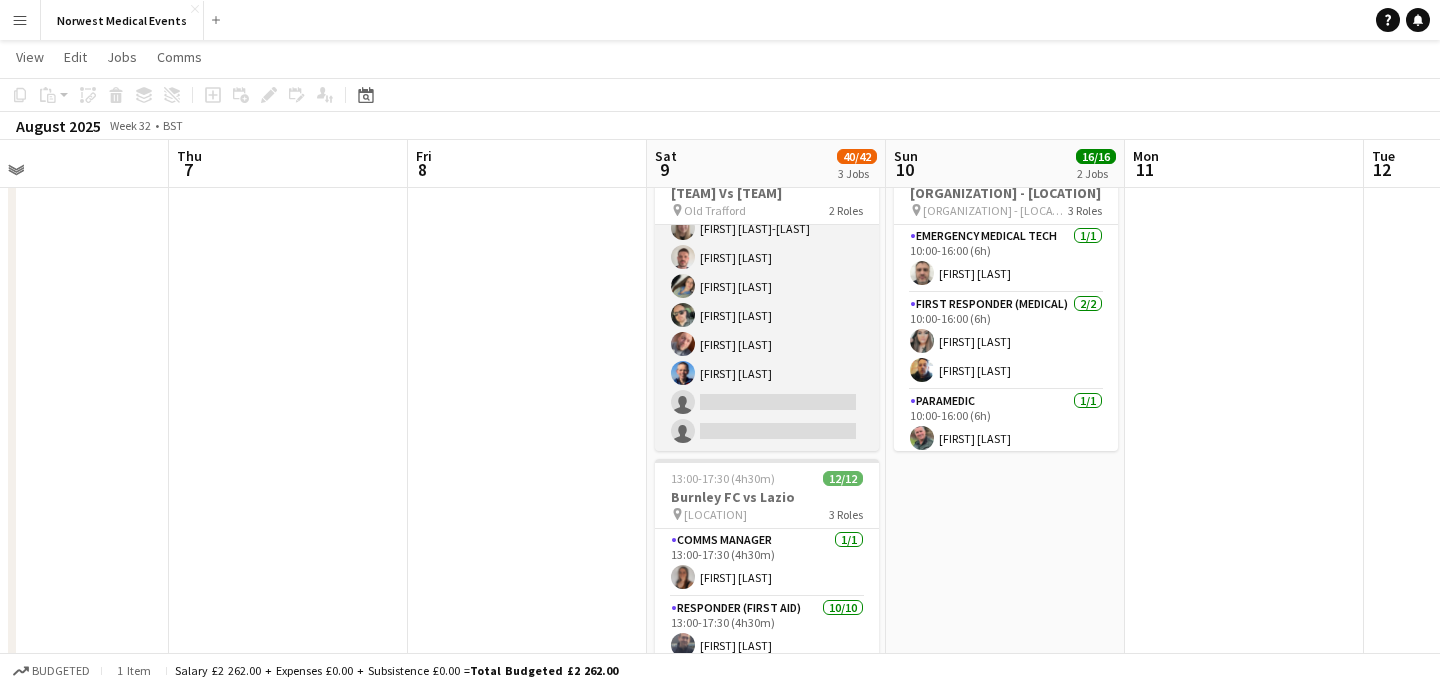 click on "First Responder (Medical)    22/24   10:15-15:45 (5h30m)
[FIRST] [LAST] [FIRST] [LAST] [FIRST] [LAST] [FIRST] [LAST] [FIRST] [LAST] [FIRST] [LAST] [FIRST] [LAST] [FIRST] [LAST] [FIRST] [LAST] [FIRST] [LAST] [FIRST] [LAST] [FIRST] [LAST] [FIRST] [LAST] [FIRST] [LAST] [FIRST] [LAST] [FIRST] [LAST] [FIRST] [LAST] [FIRST] [LAST] [FIRST] [LAST] [FIRST] [LAST]
single-neutral-actions
single-neutral-actions" at bounding box center (767, 83) 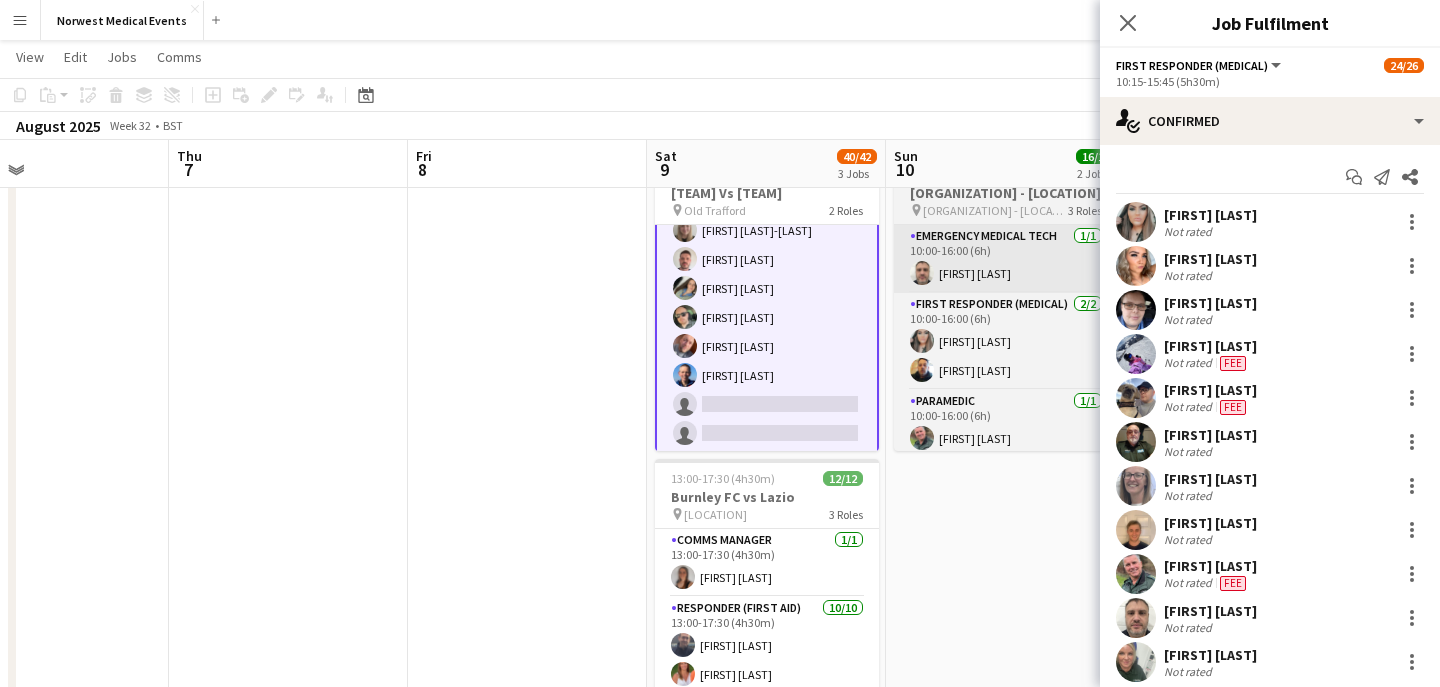 scroll, scrollTop: 608, scrollLeft: 0, axis: vertical 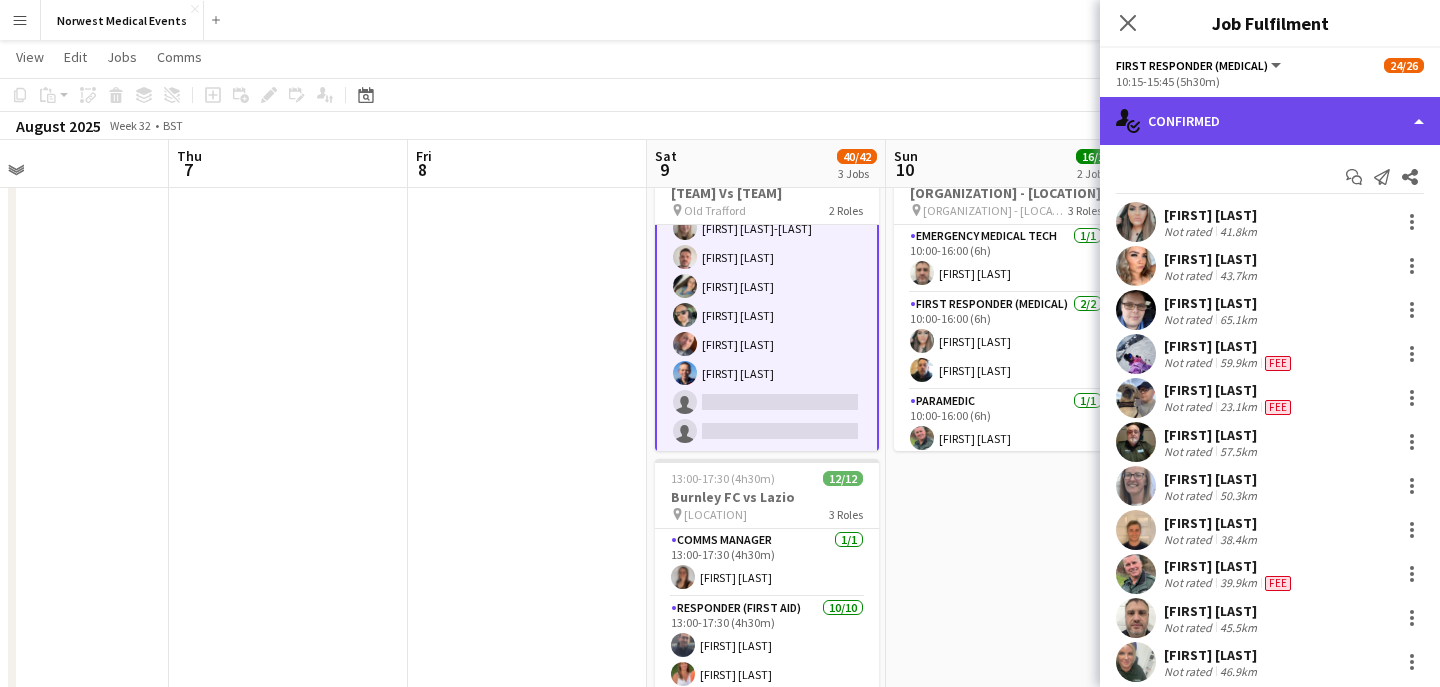 click on "single-neutral-actions-check-2
Confirmed" 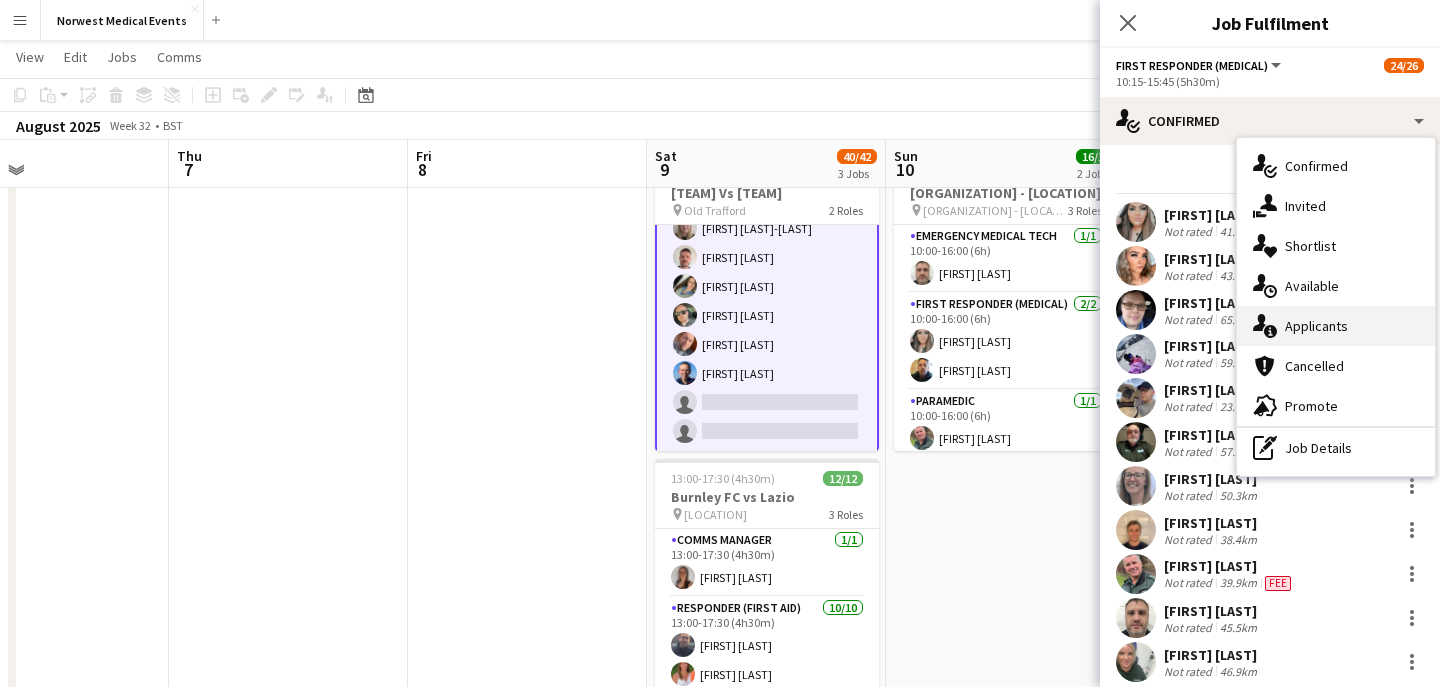 click on "single-neutral-actions-information
Applicants" at bounding box center [1336, 326] 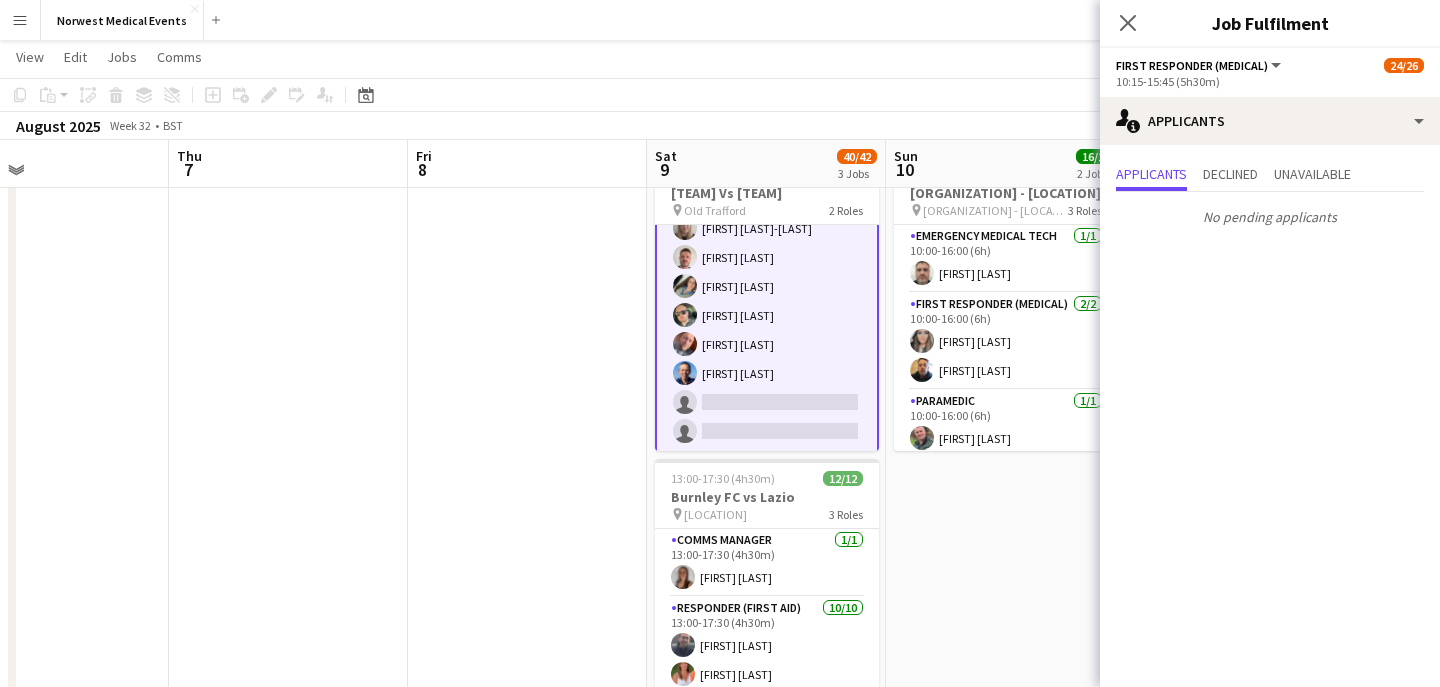 click on "Close pop-in" 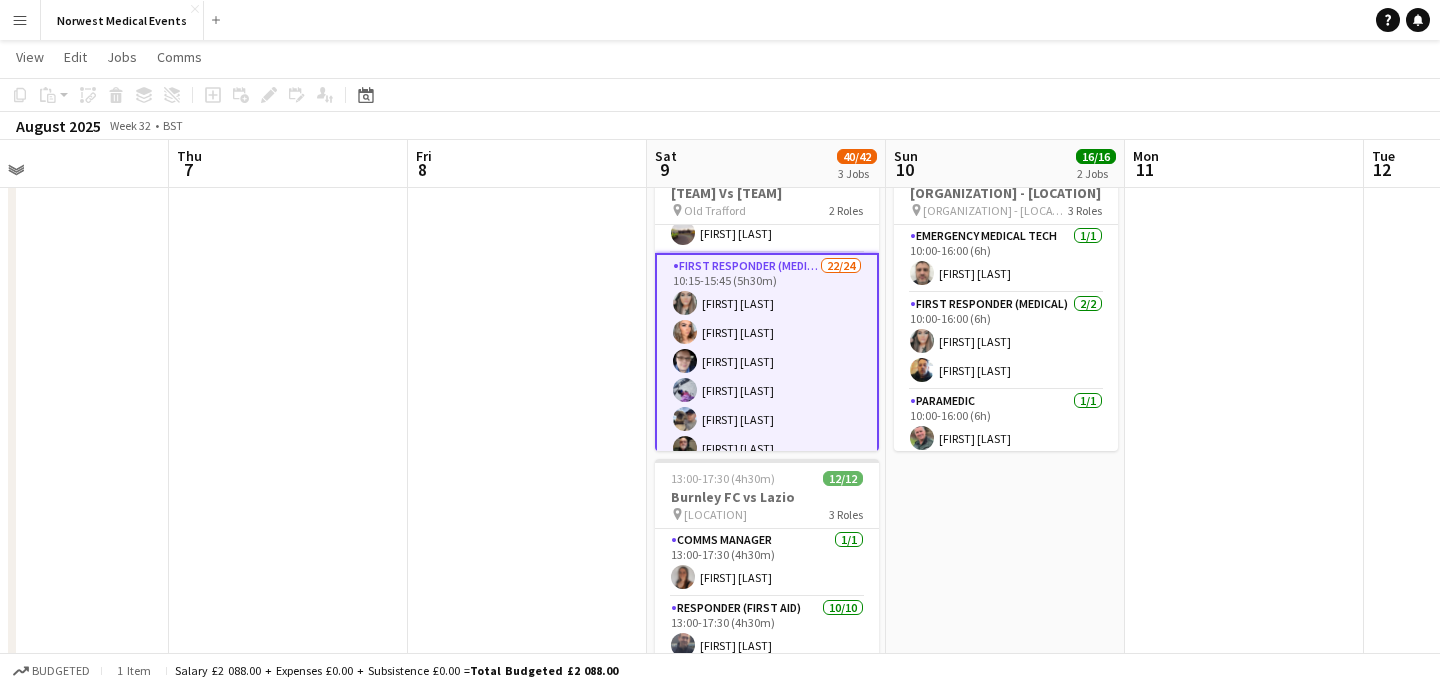 scroll, scrollTop: 0, scrollLeft: 0, axis: both 